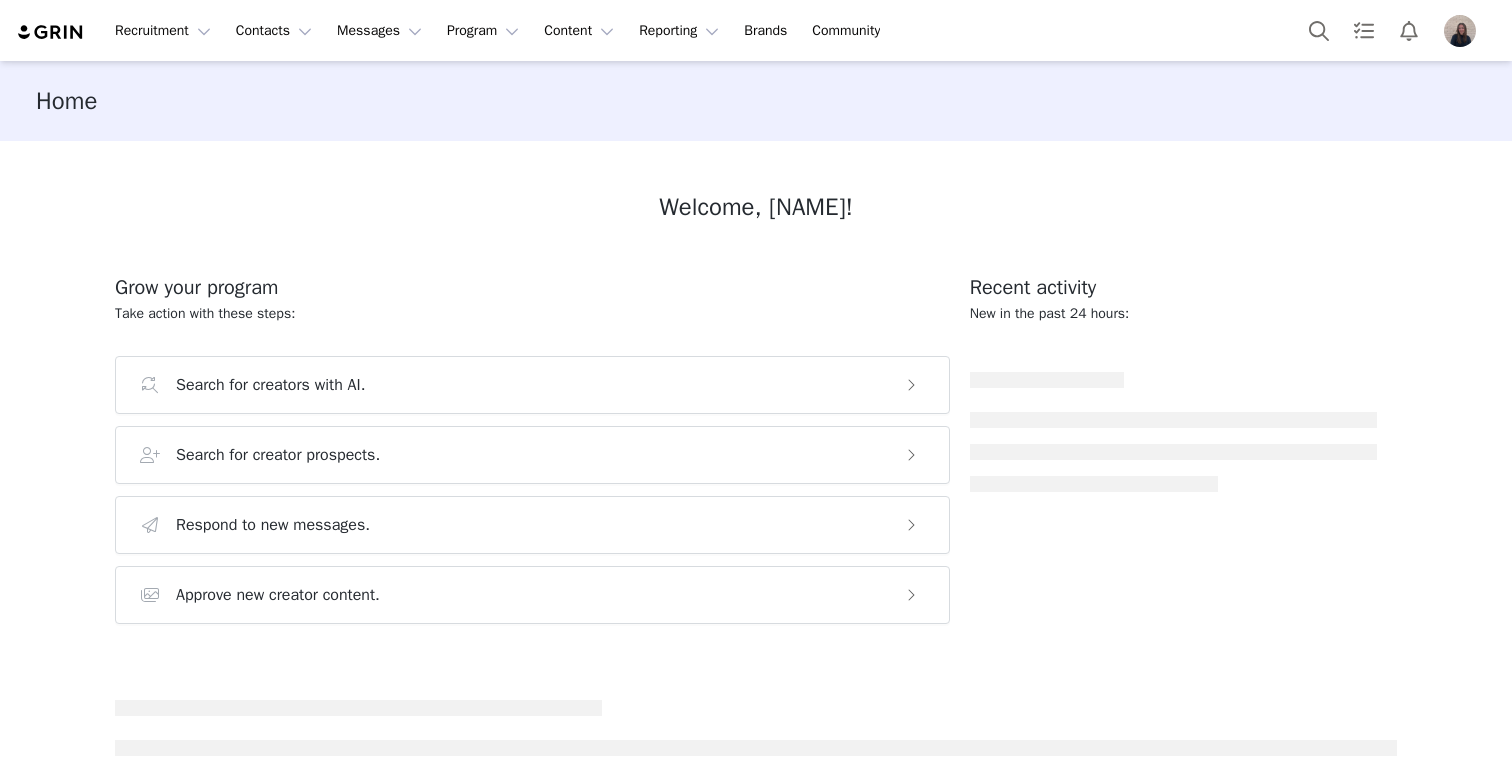 scroll, scrollTop: 0, scrollLeft: 0, axis: both 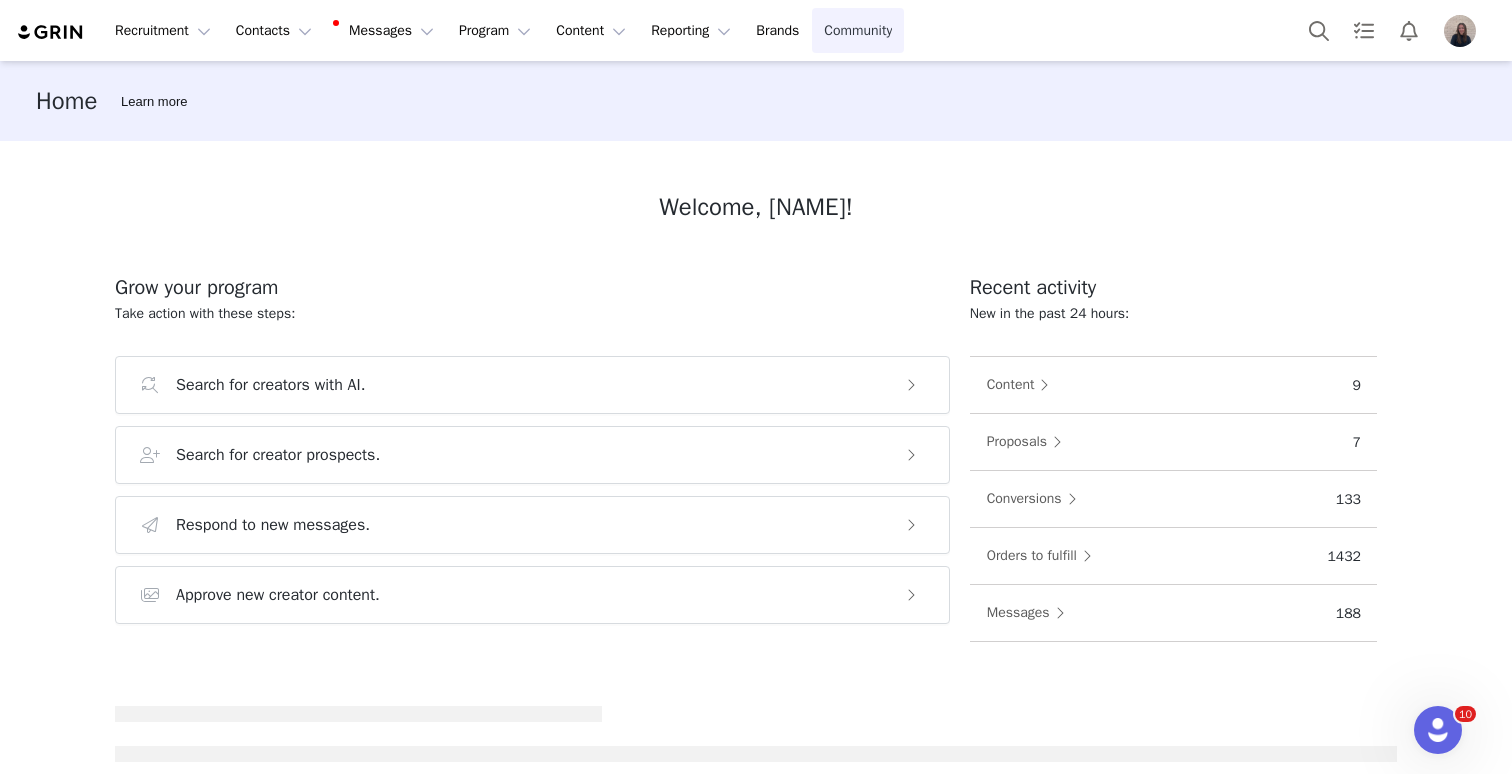 click on "Community Community" at bounding box center (858, 30) 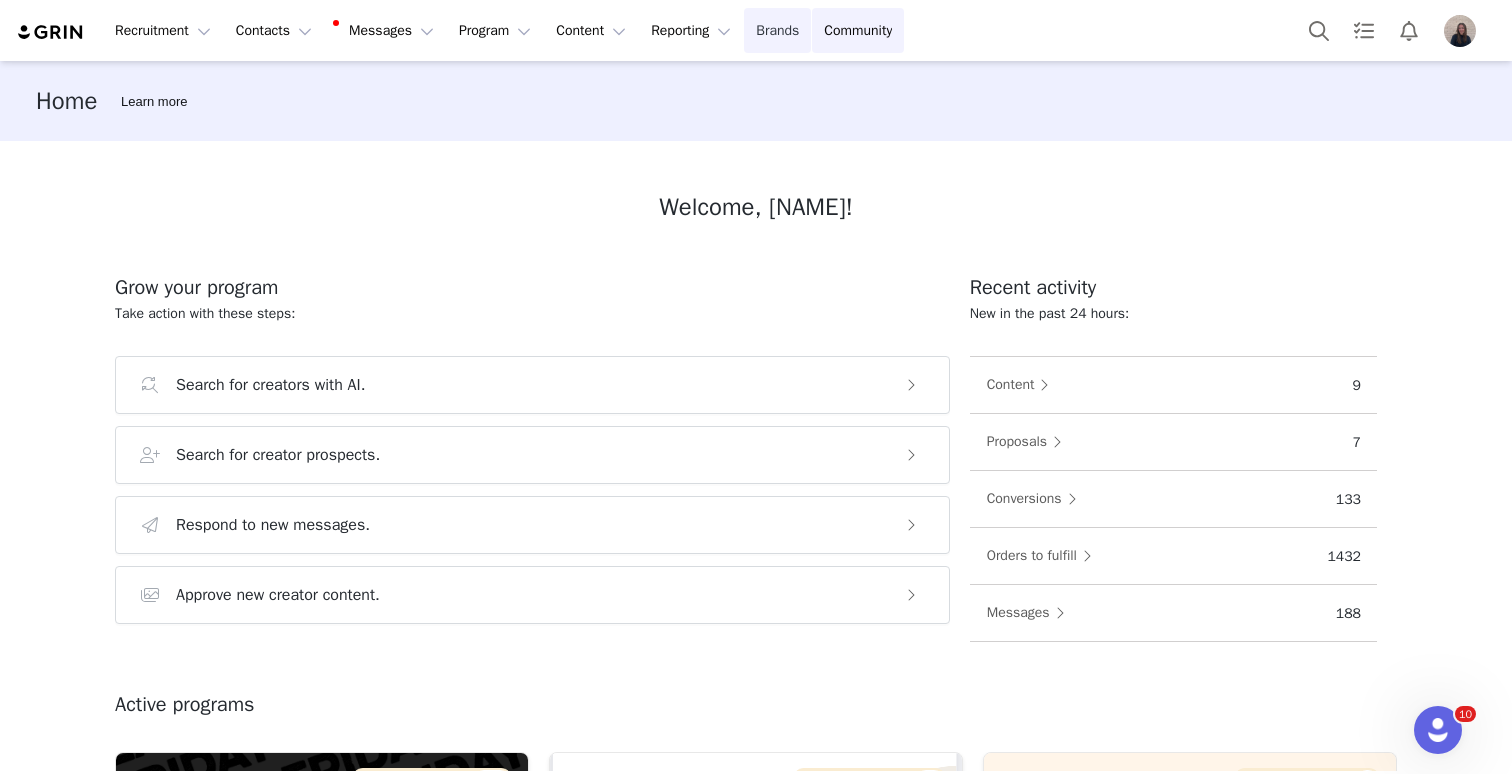 click on "Brands Brands" at bounding box center (777, 30) 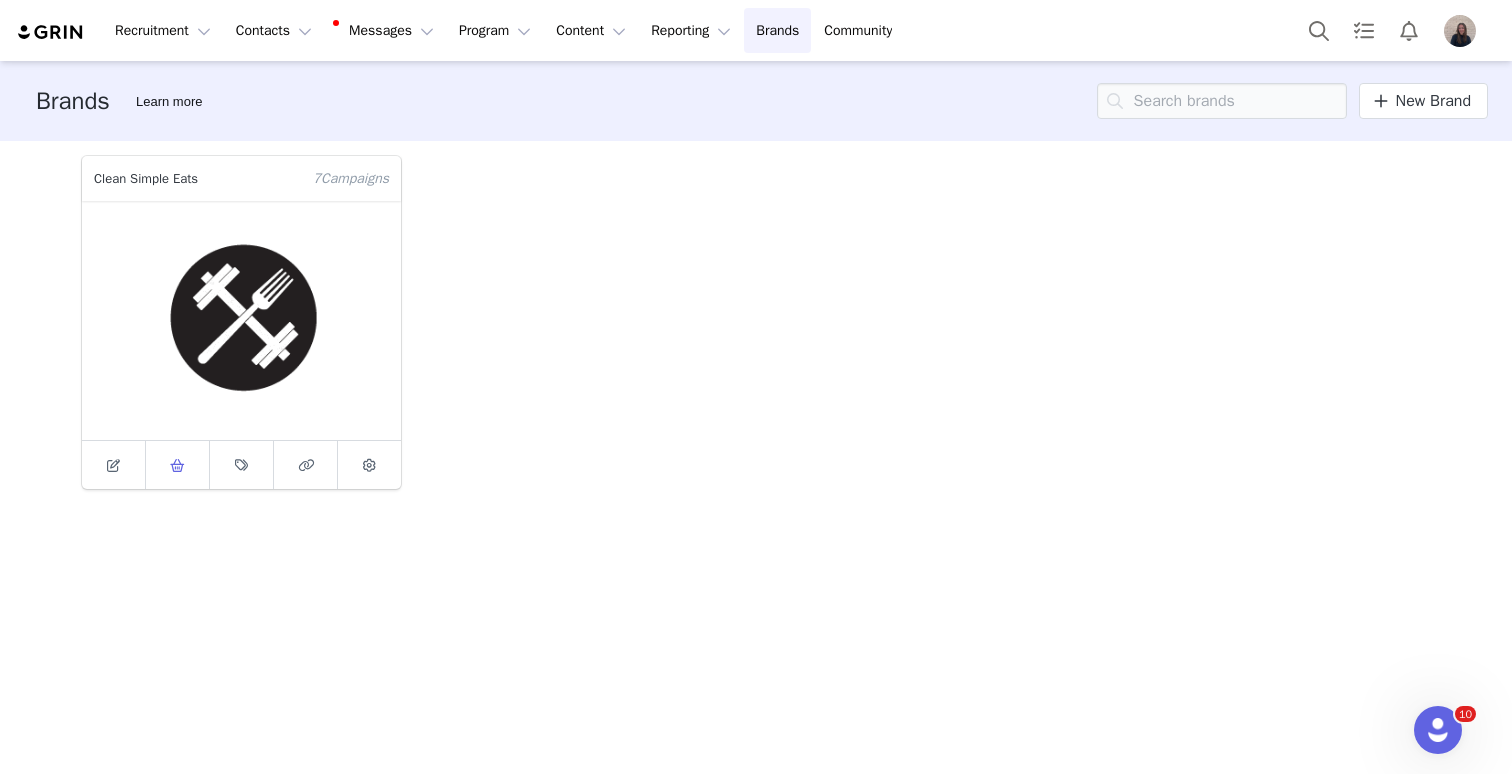 click at bounding box center (178, 465) 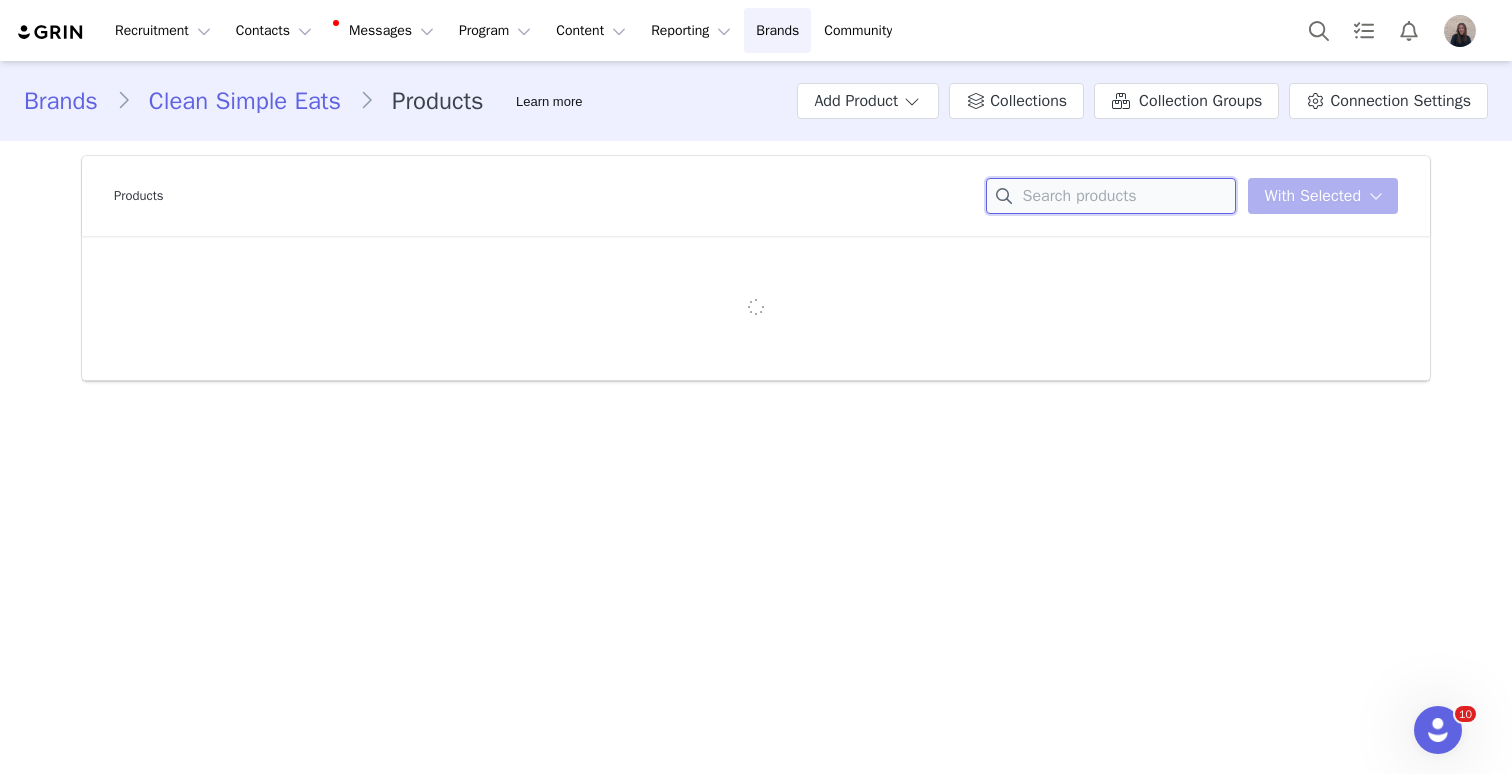 click at bounding box center (1111, 196) 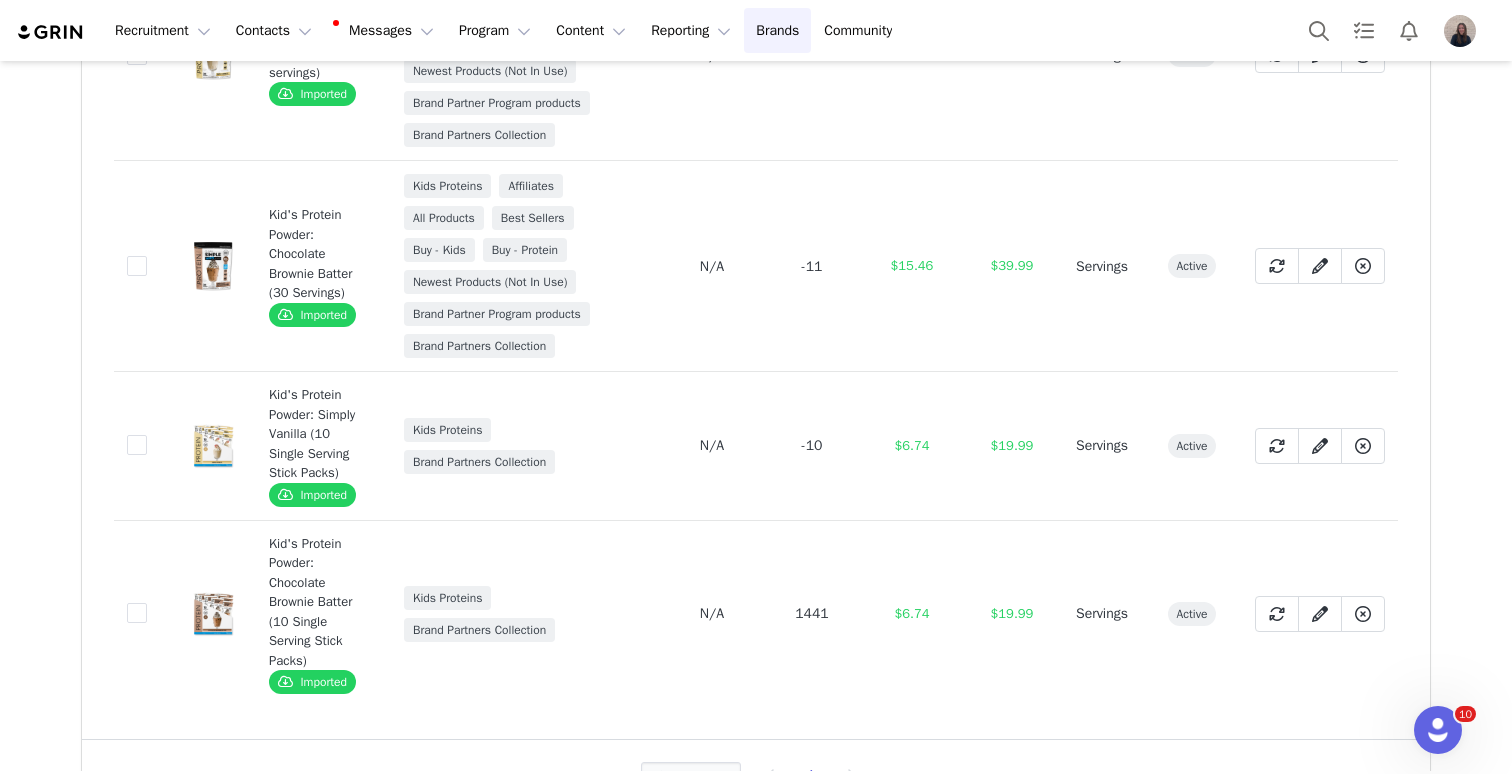 scroll, scrollTop: 373, scrollLeft: 0, axis: vertical 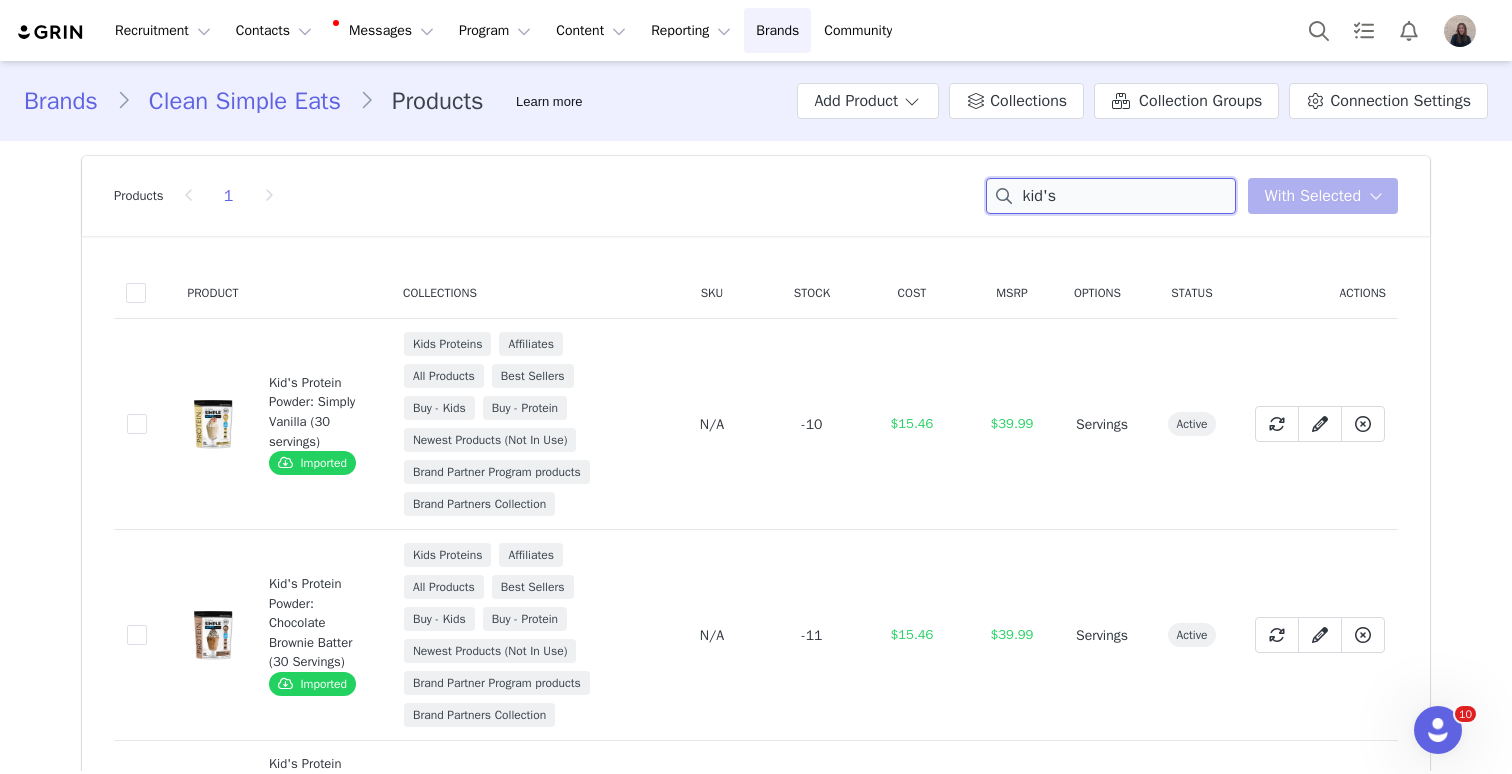 drag, startPoint x: 1084, startPoint y: 198, endPoint x: 964, endPoint y: 195, distance: 120.03749 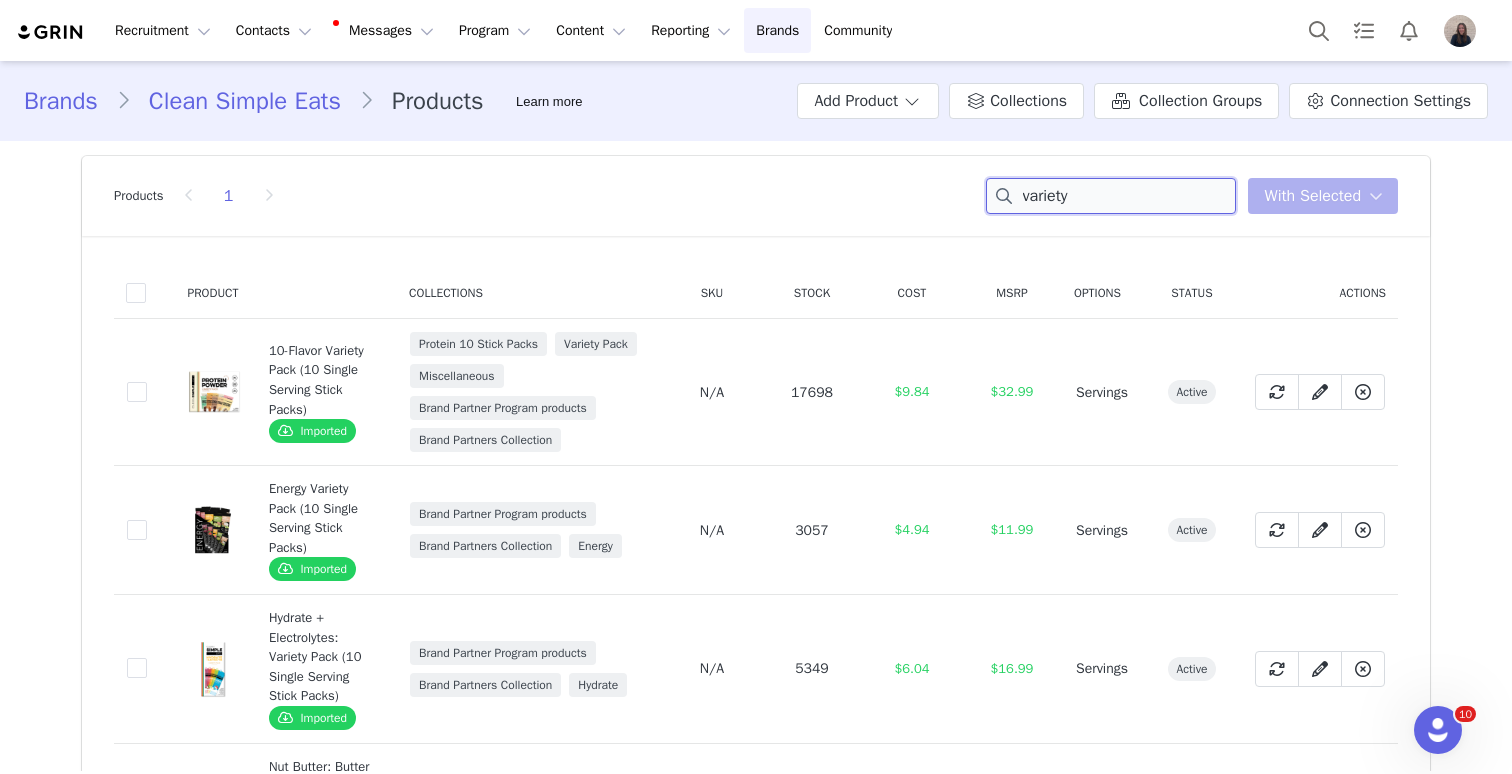 drag, startPoint x: 1089, startPoint y: 205, endPoint x: 928, endPoint y: 188, distance: 161.89503 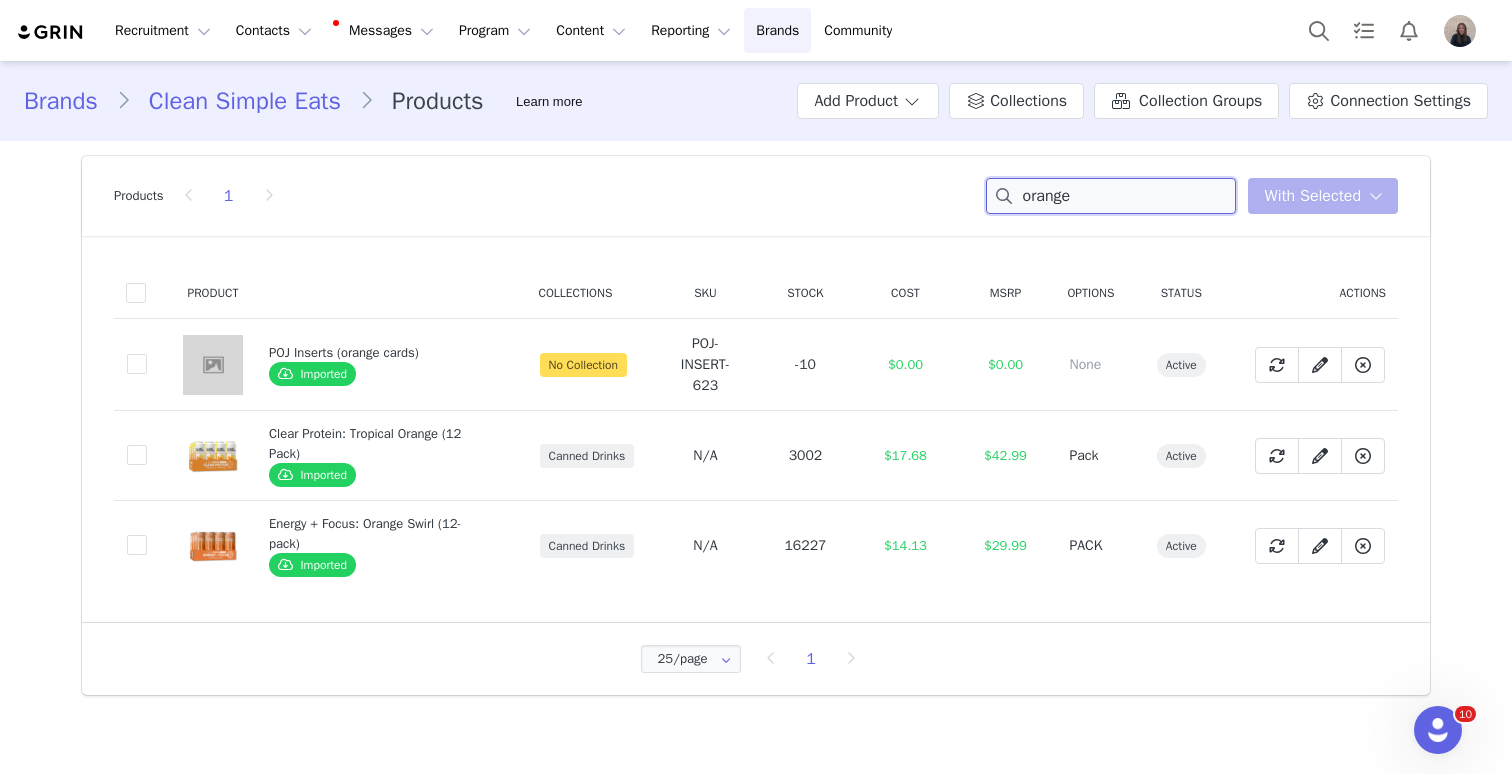 drag, startPoint x: 1121, startPoint y: 206, endPoint x: 914, endPoint y: 186, distance: 207.96394 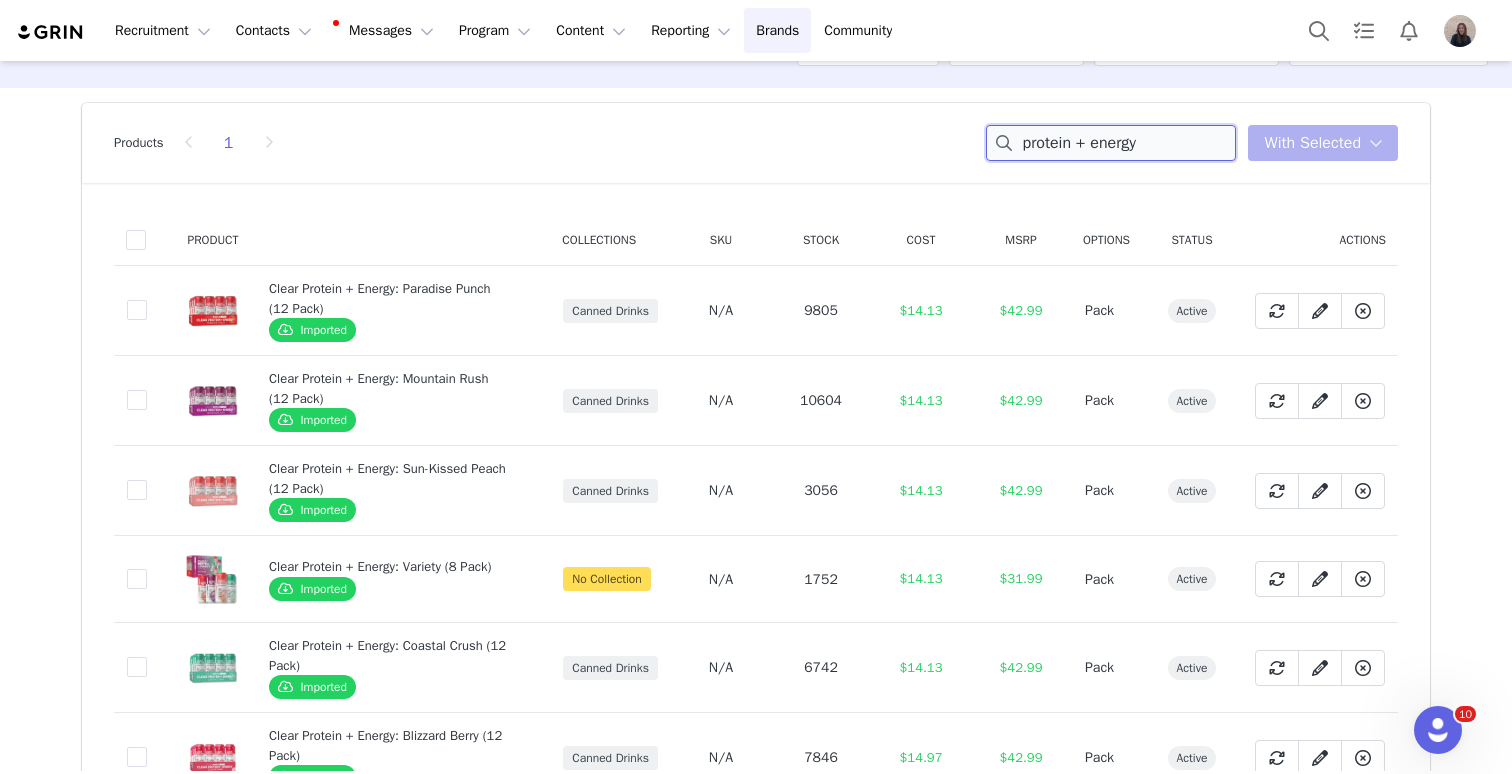 scroll, scrollTop: 67, scrollLeft: 0, axis: vertical 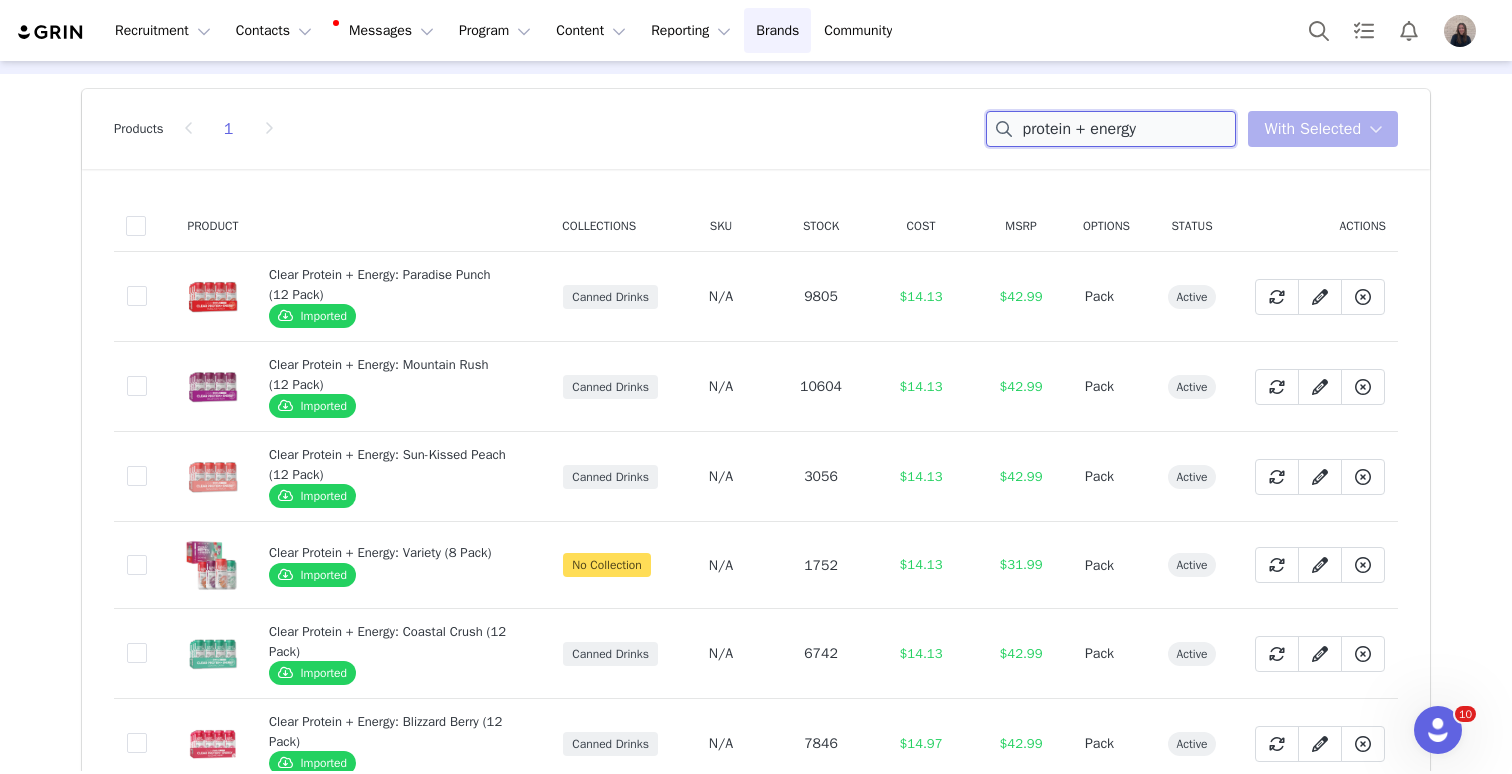 drag, startPoint x: 1177, startPoint y: 129, endPoint x: 939, endPoint y: 124, distance: 238.05252 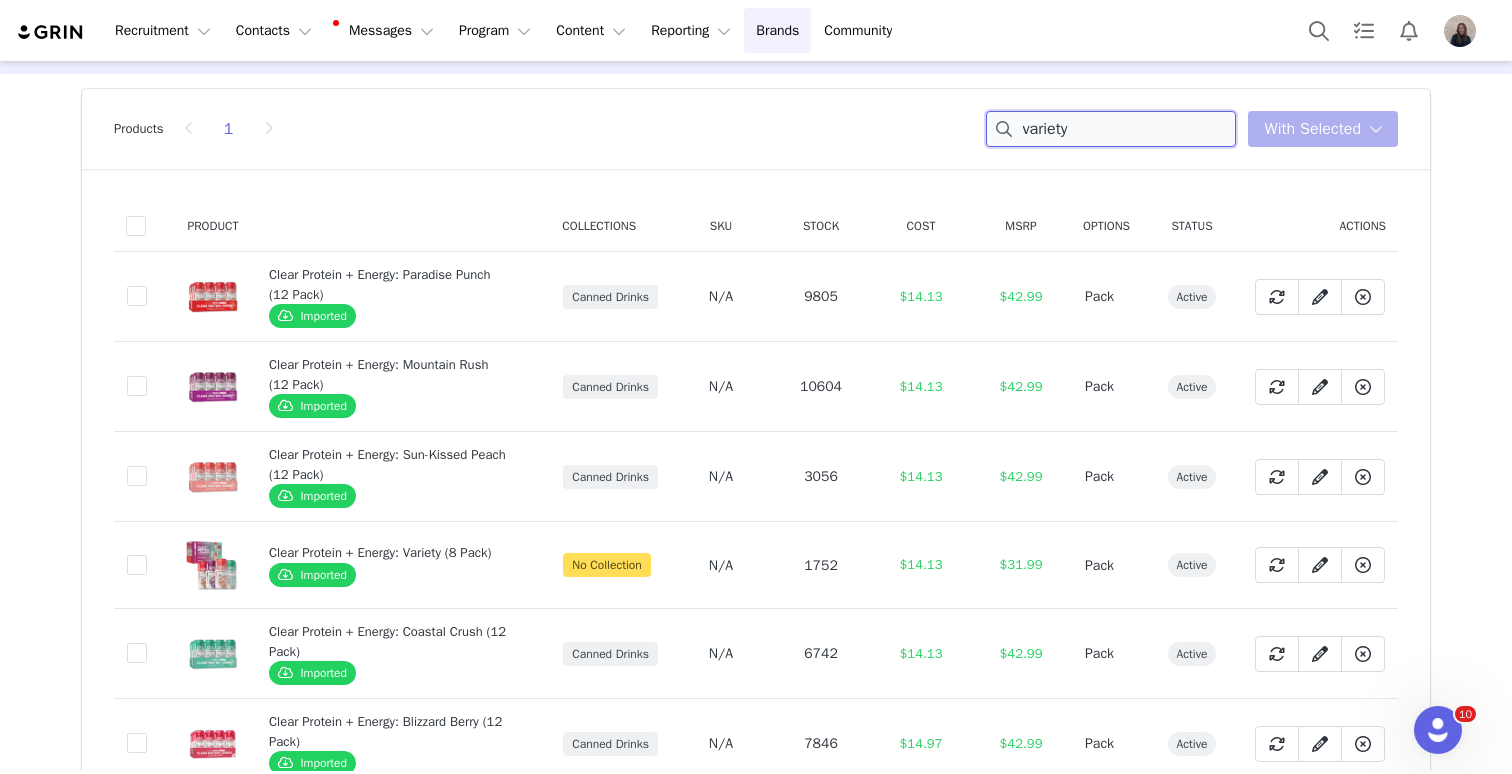 type on "variety" 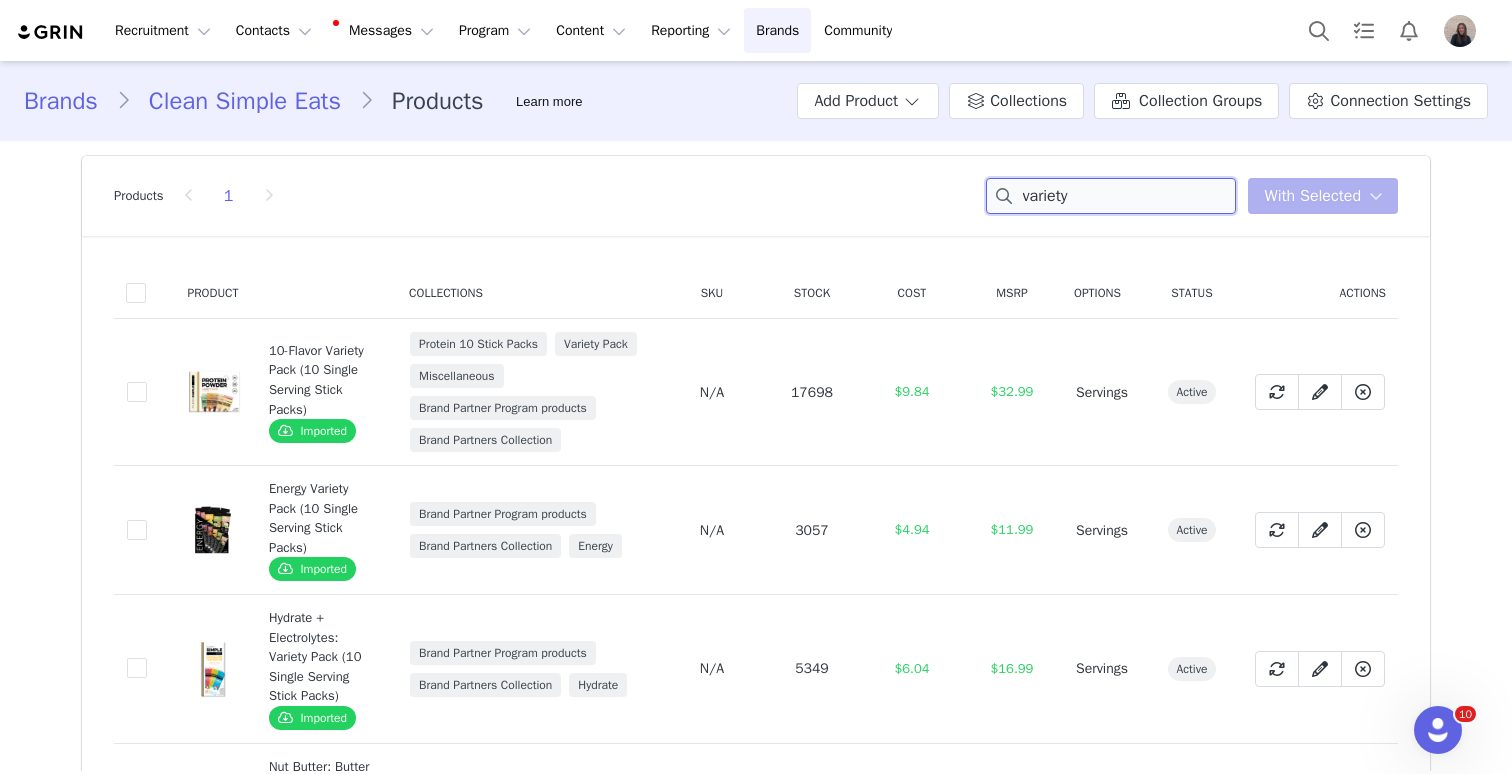 drag, startPoint x: 1130, startPoint y: 206, endPoint x: 965, endPoint y: 203, distance: 165.02727 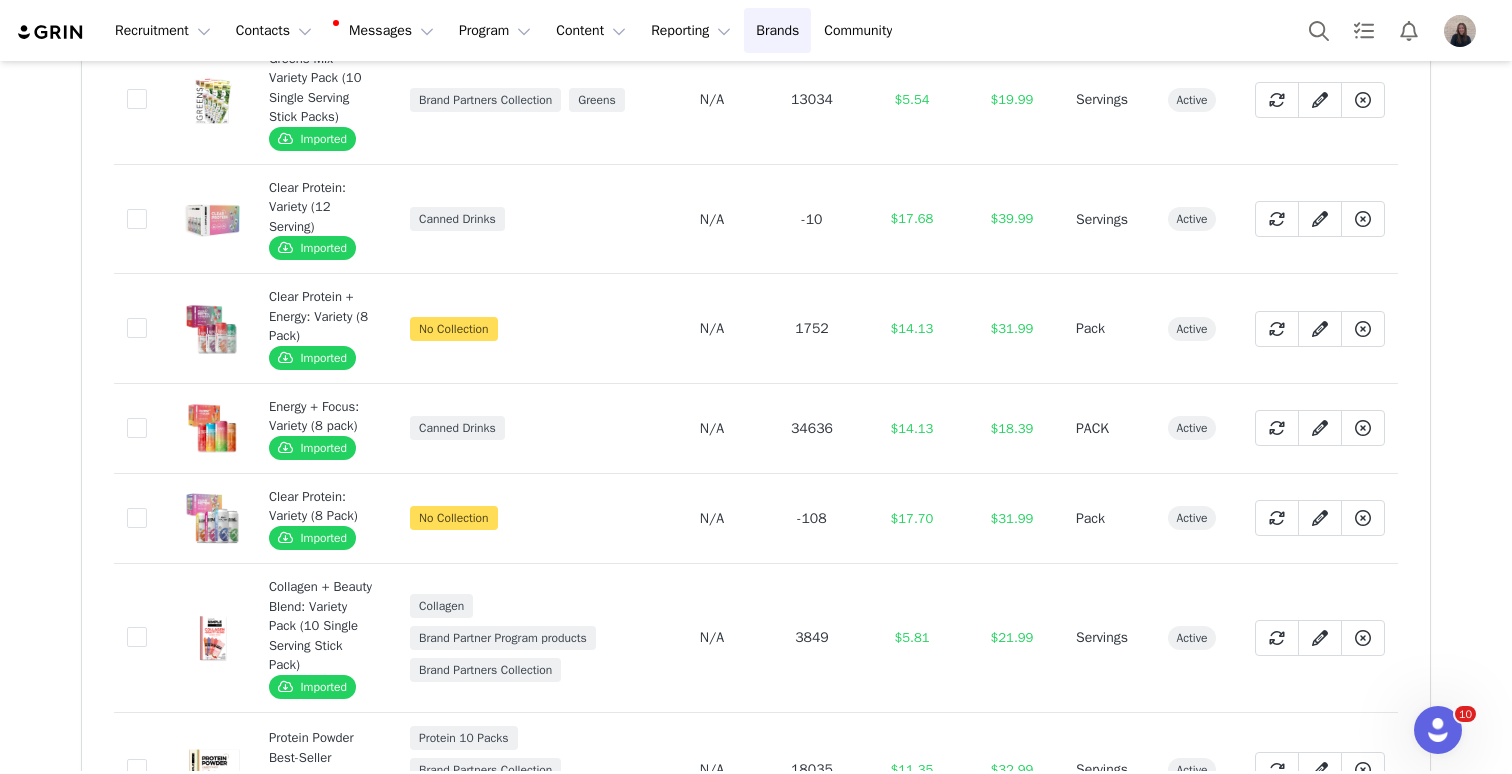 scroll, scrollTop: 0, scrollLeft: 0, axis: both 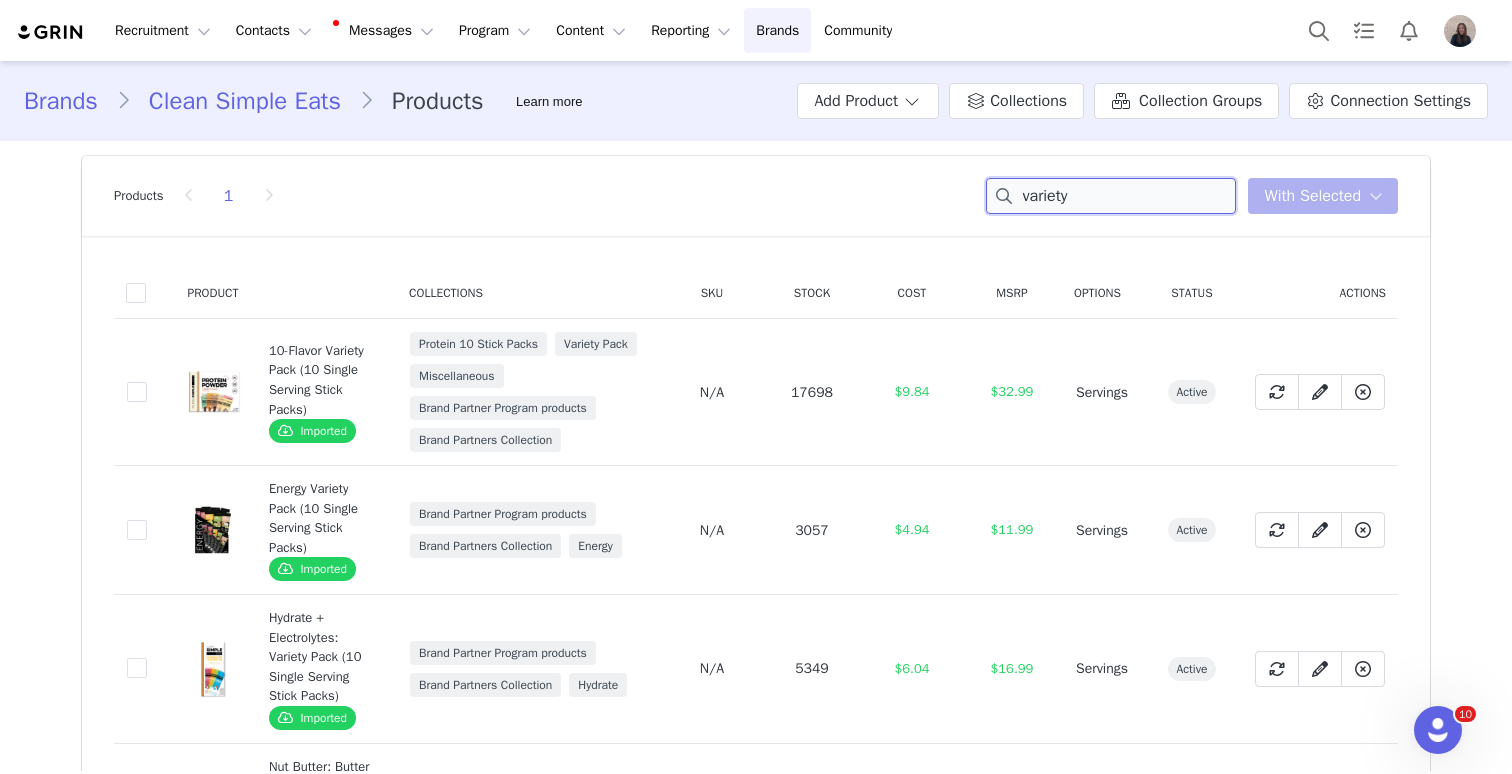 drag, startPoint x: 1107, startPoint y: 192, endPoint x: 1007, endPoint y: 190, distance: 100.02 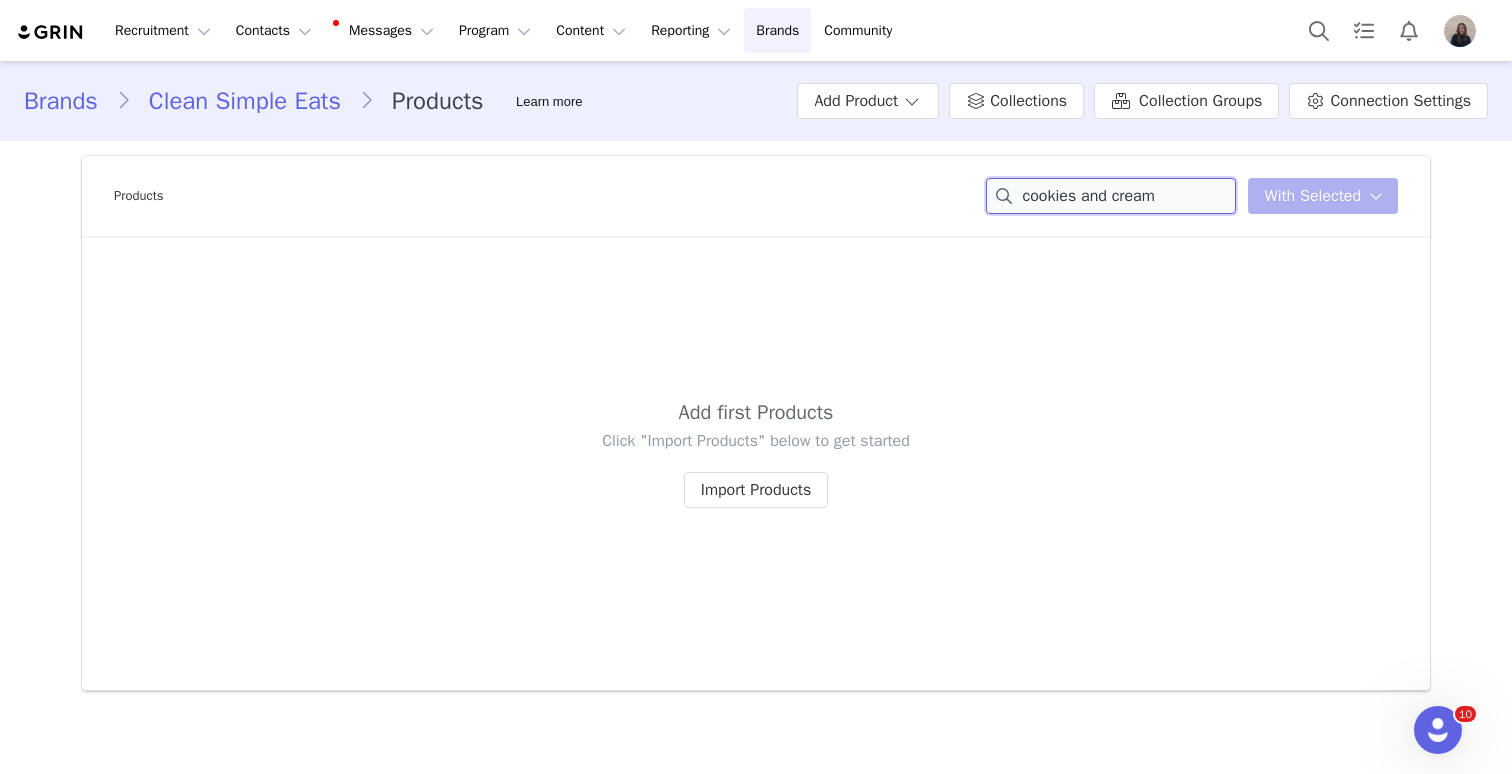 drag, startPoint x: 1174, startPoint y: 193, endPoint x: 1070, endPoint y: 195, distance: 104.019226 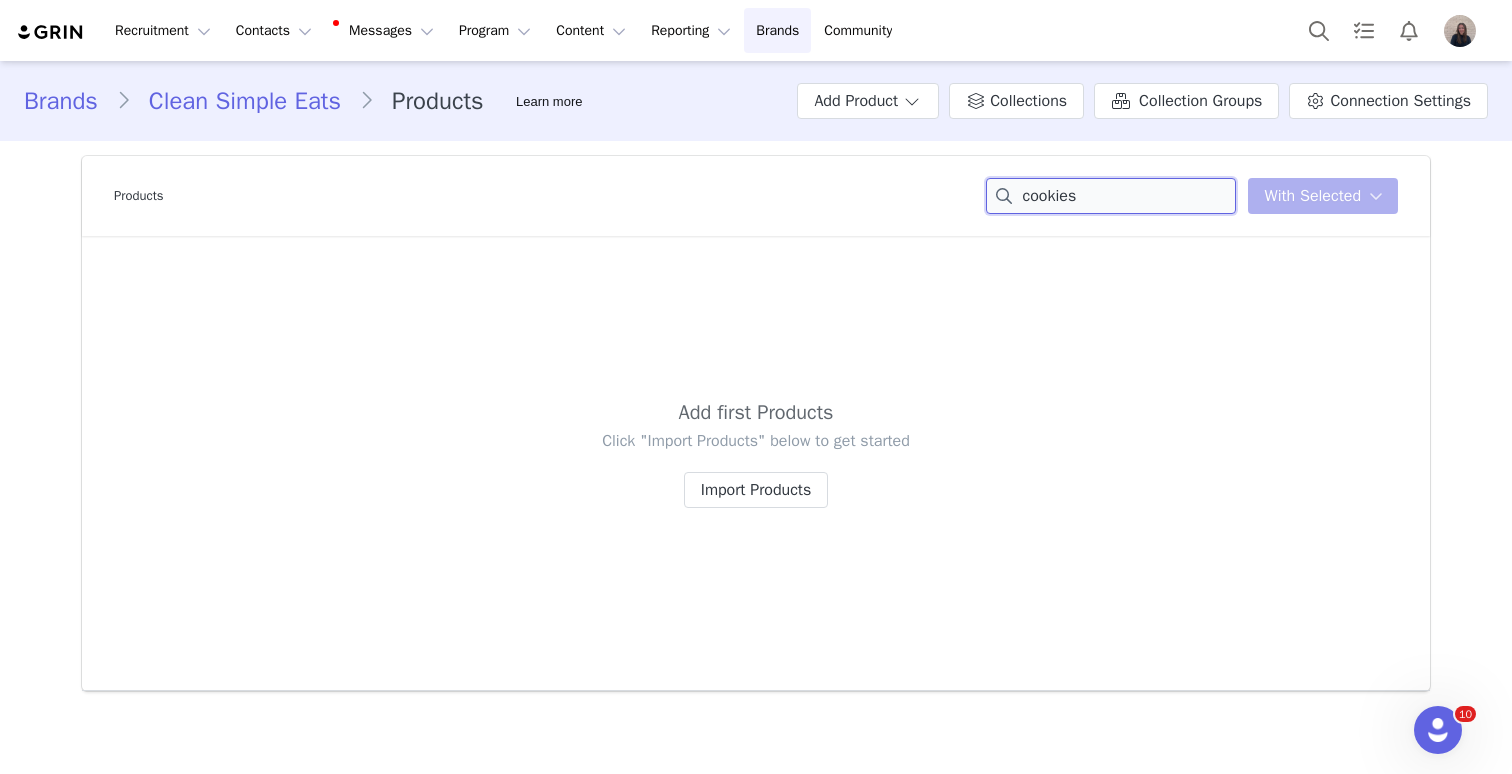 type on "cookies" 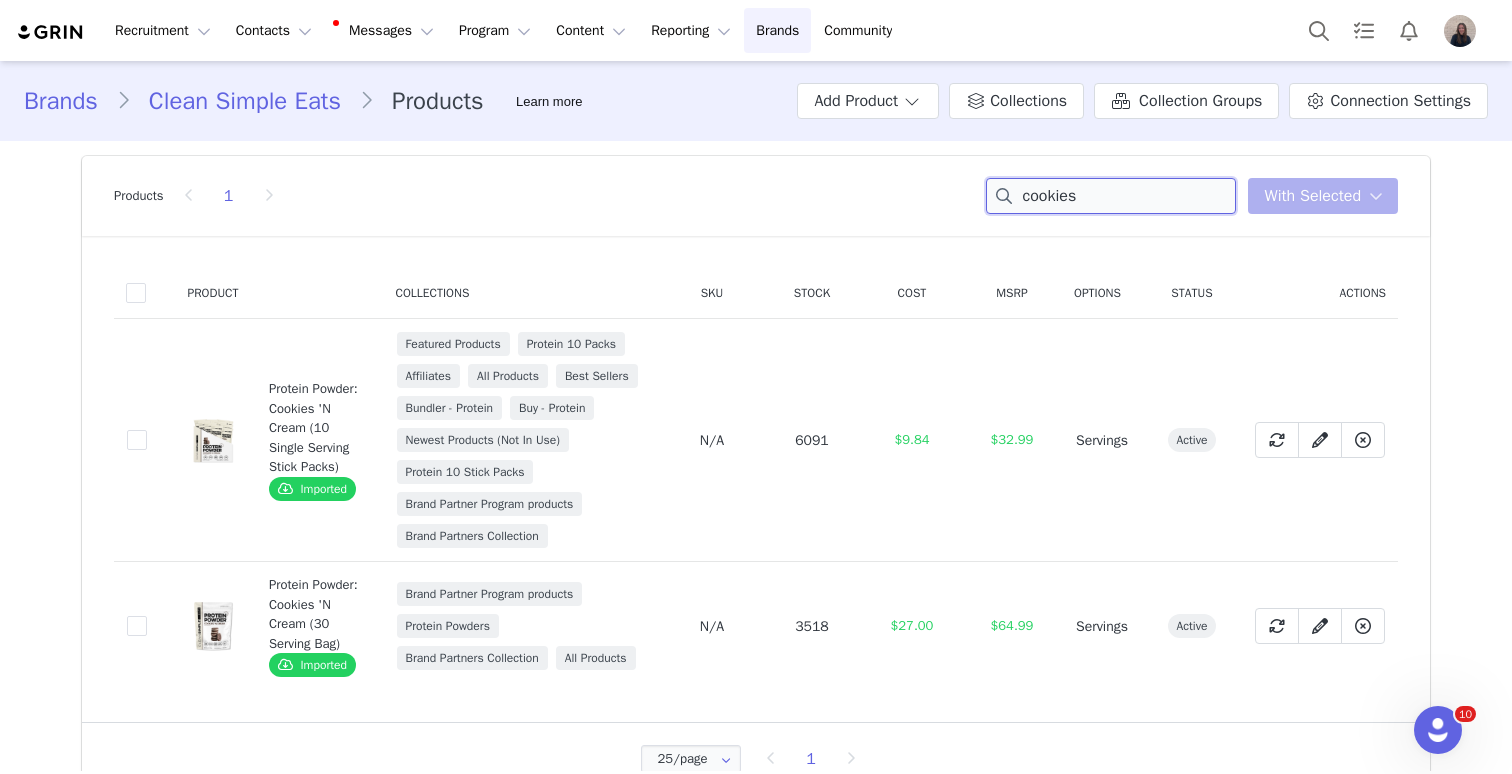 drag, startPoint x: 1107, startPoint y: 200, endPoint x: 989, endPoint y: 200, distance: 118 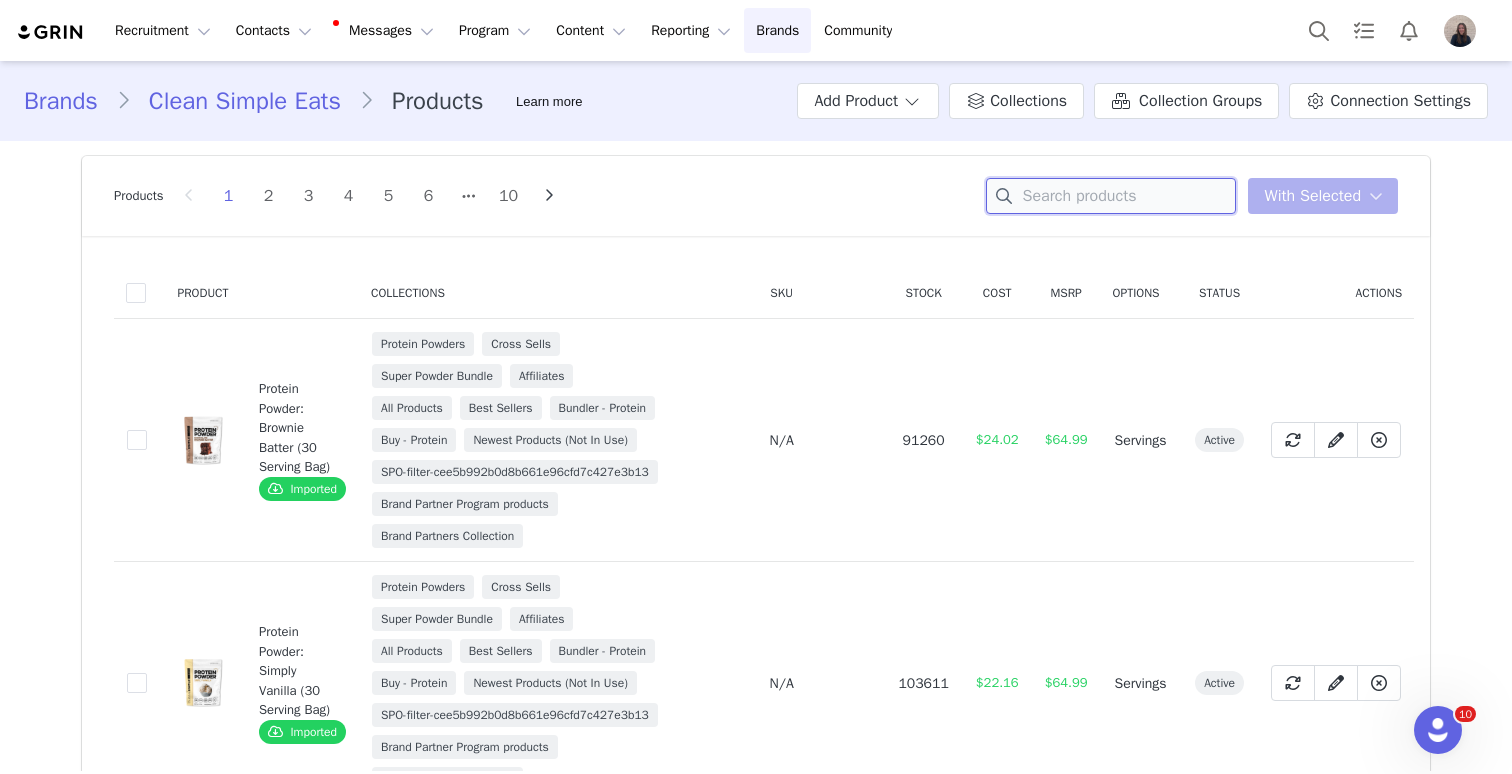 scroll, scrollTop: 1, scrollLeft: 0, axis: vertical 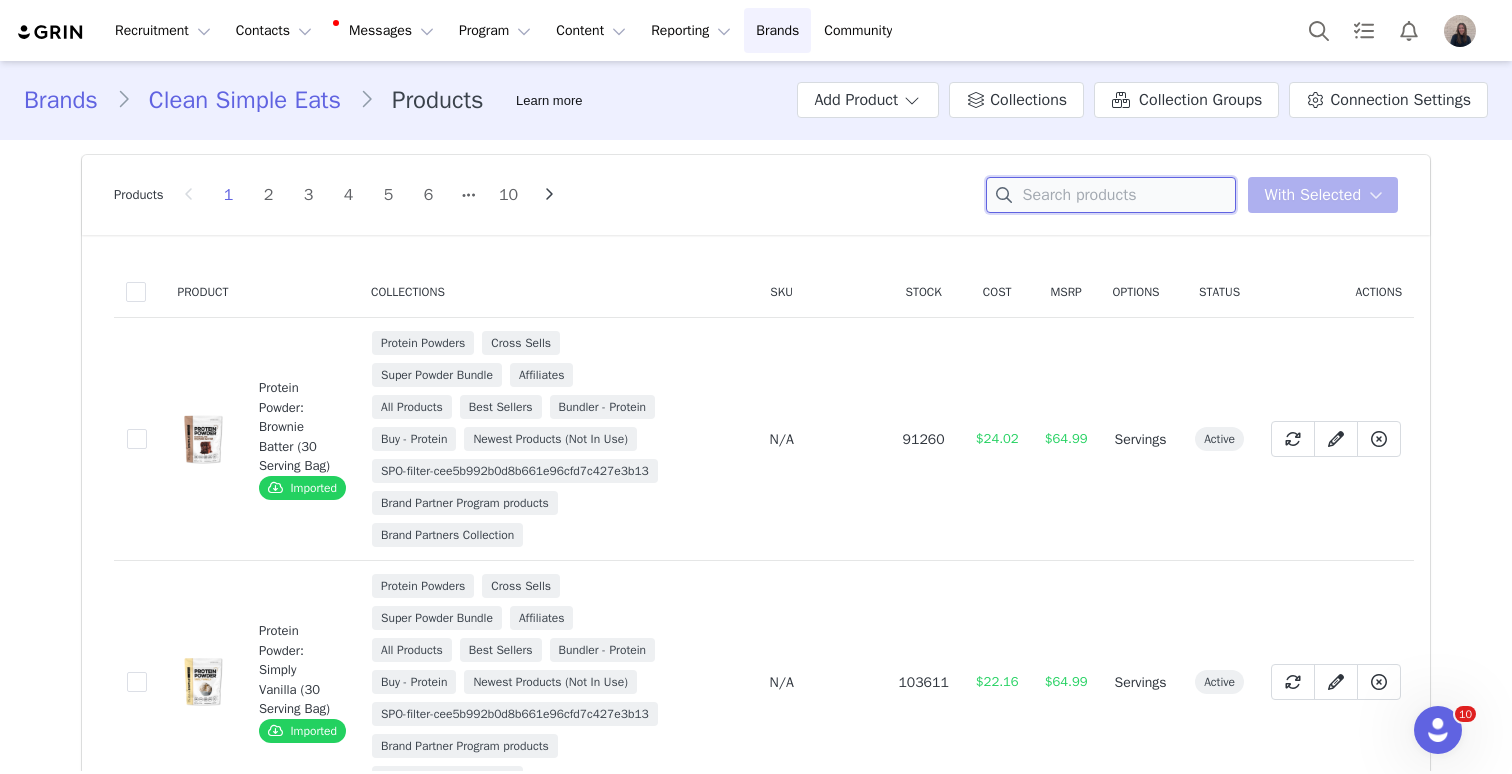 type 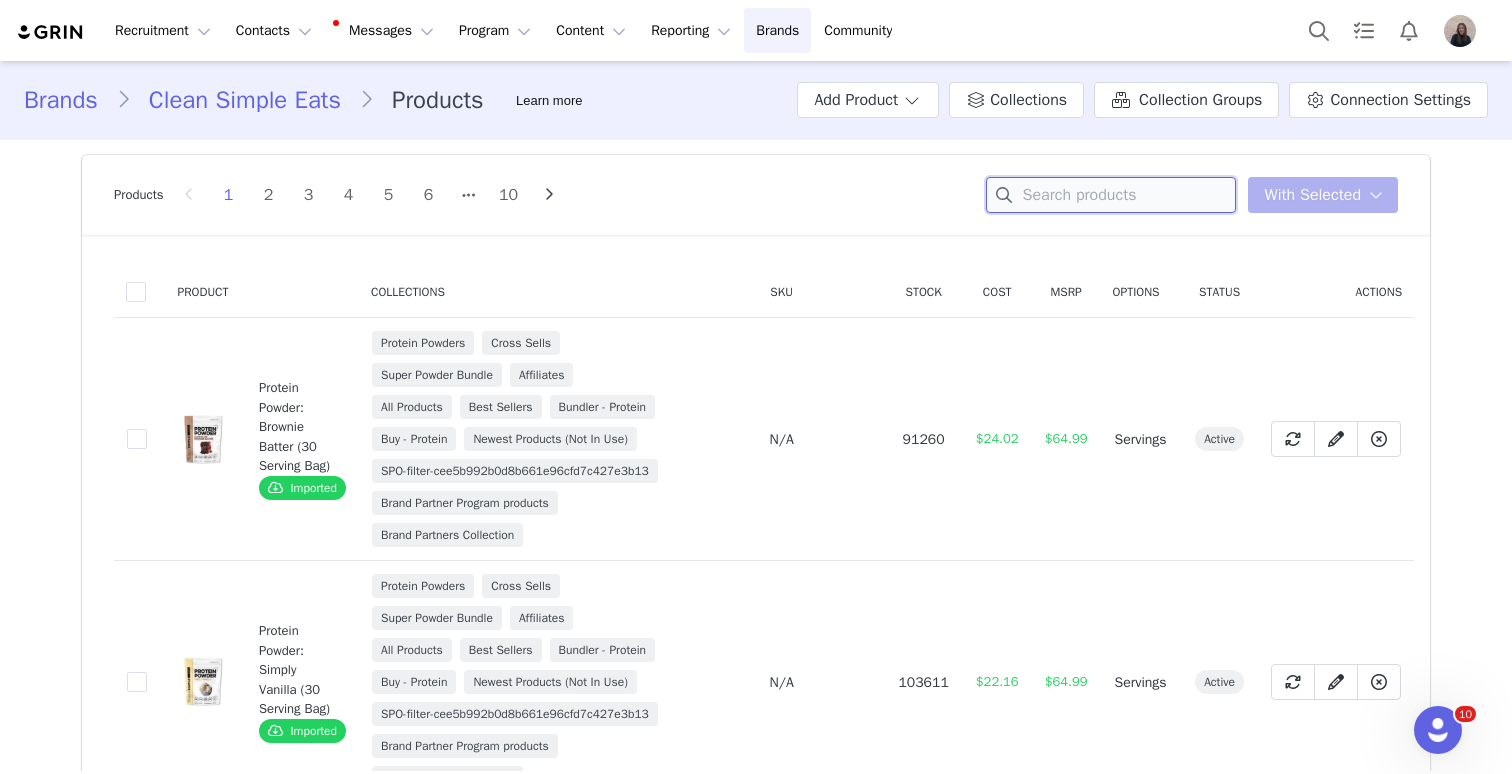 scroll, scrollTop: 0, scrollLeft: 0, axis: both 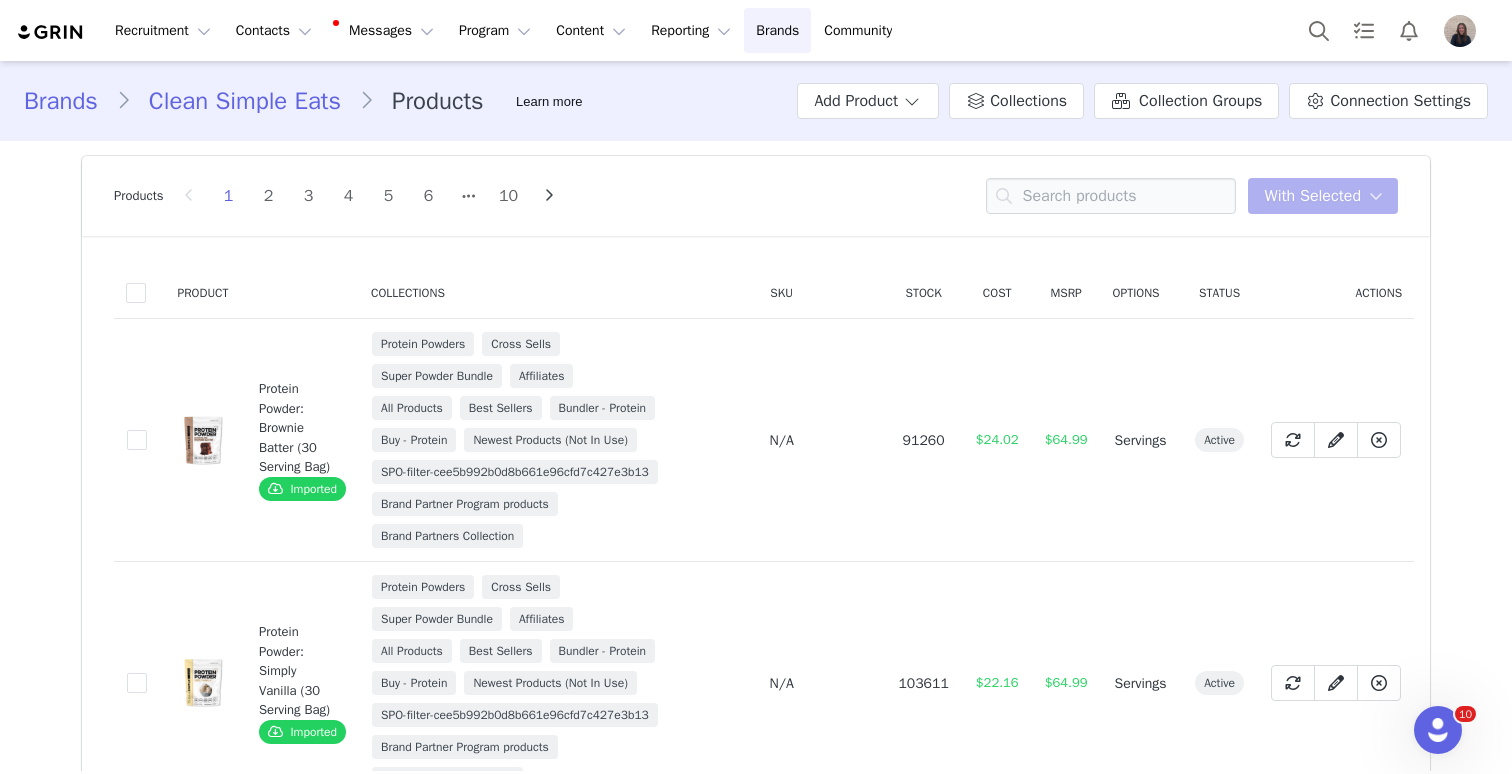 click at bounding box center [203, 440] 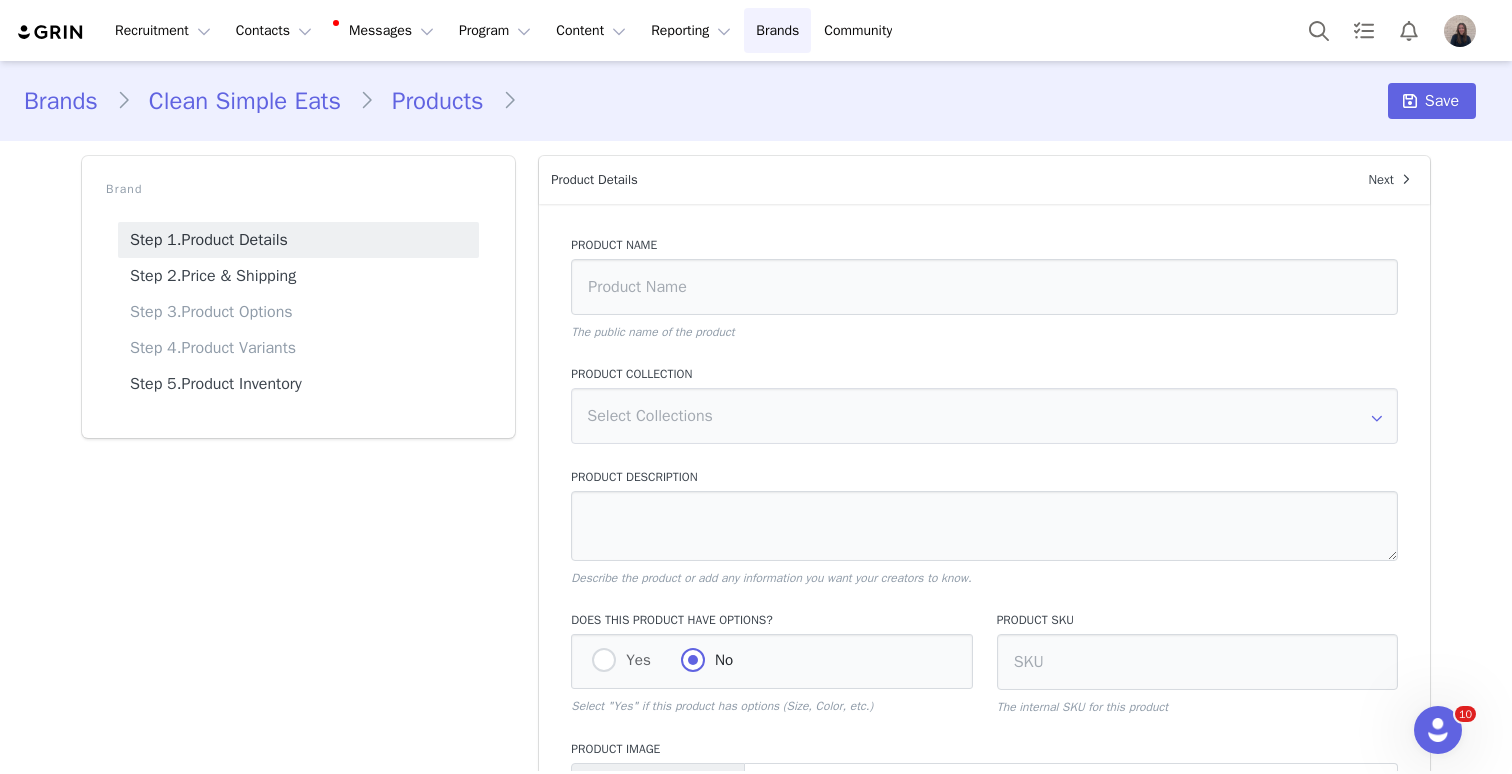 type on "Protein Powder: Brownie Batter (30 Serving Bag)" 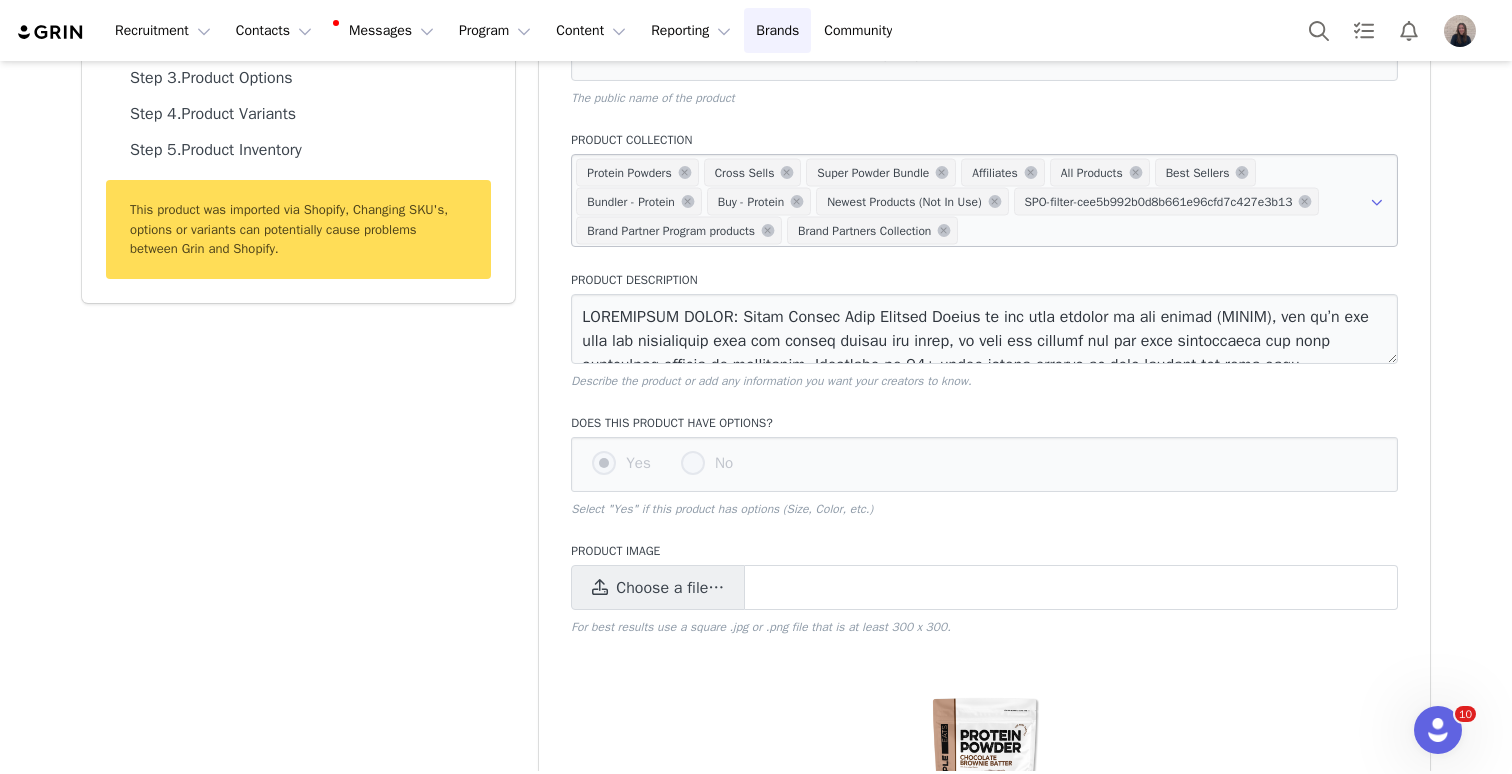 scroll, scrollTop: 251, scrollLeft: 0, axis: vertical 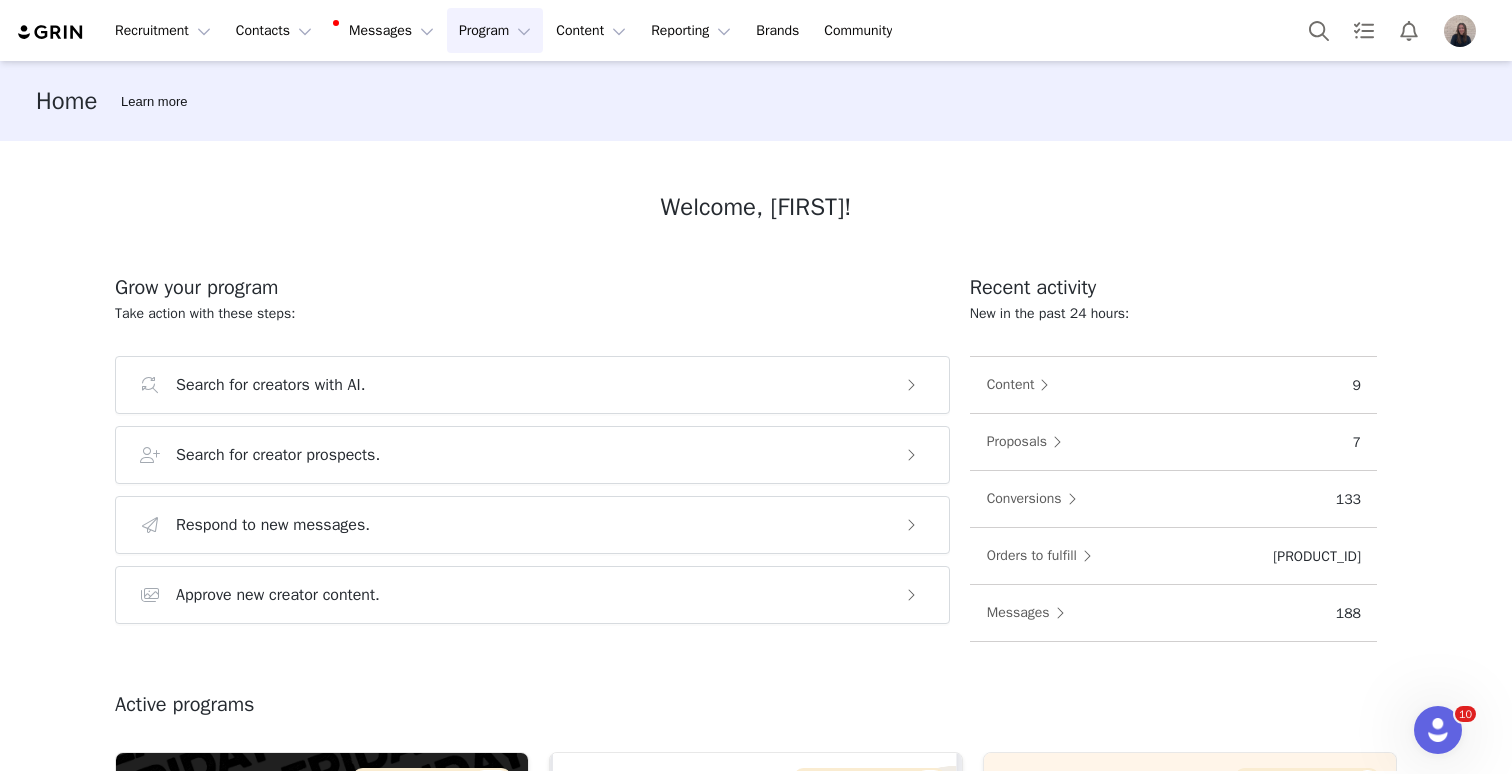 click on "Program Program" at bounding box center [495, 30] 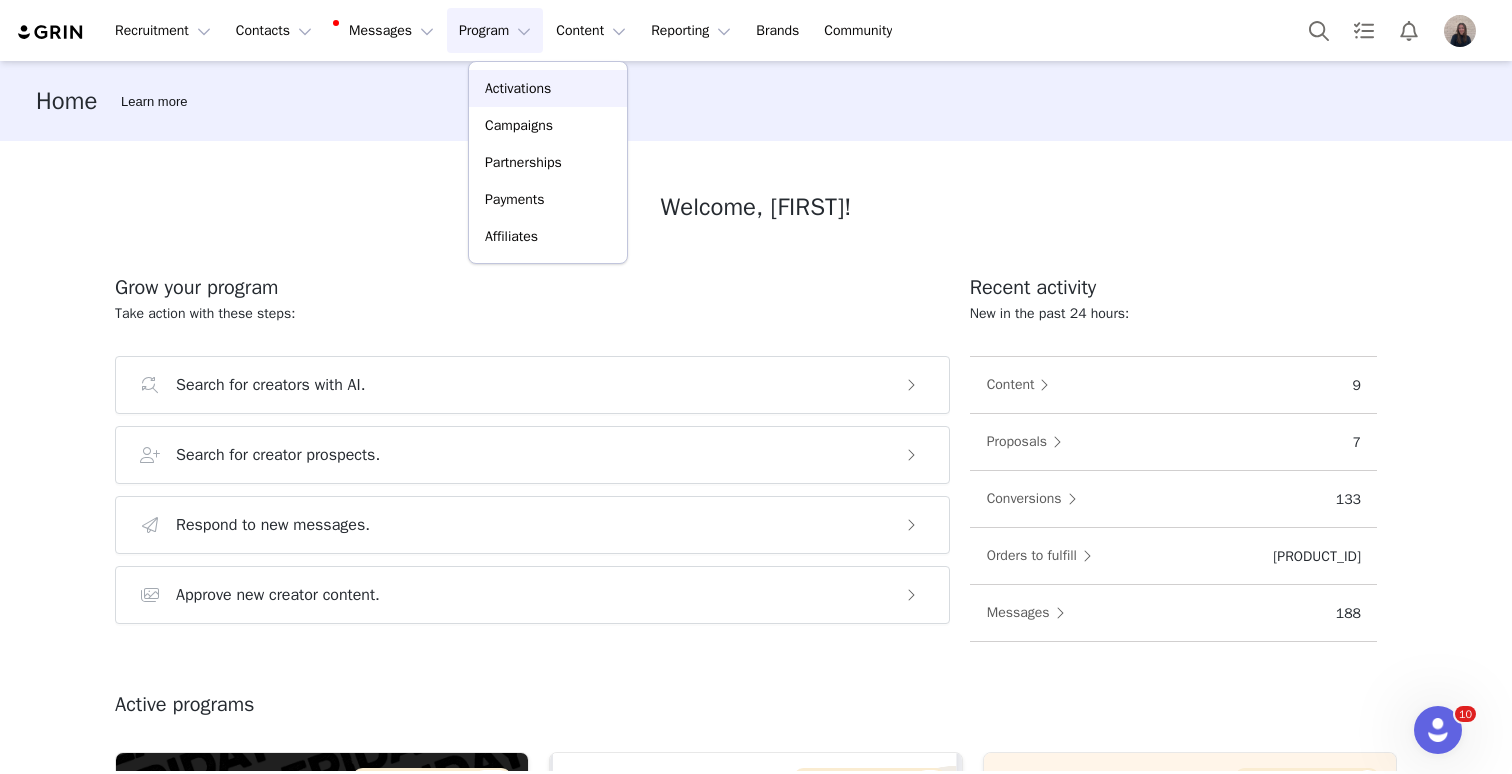 click on "Activations" at bounding box center (518, 88) 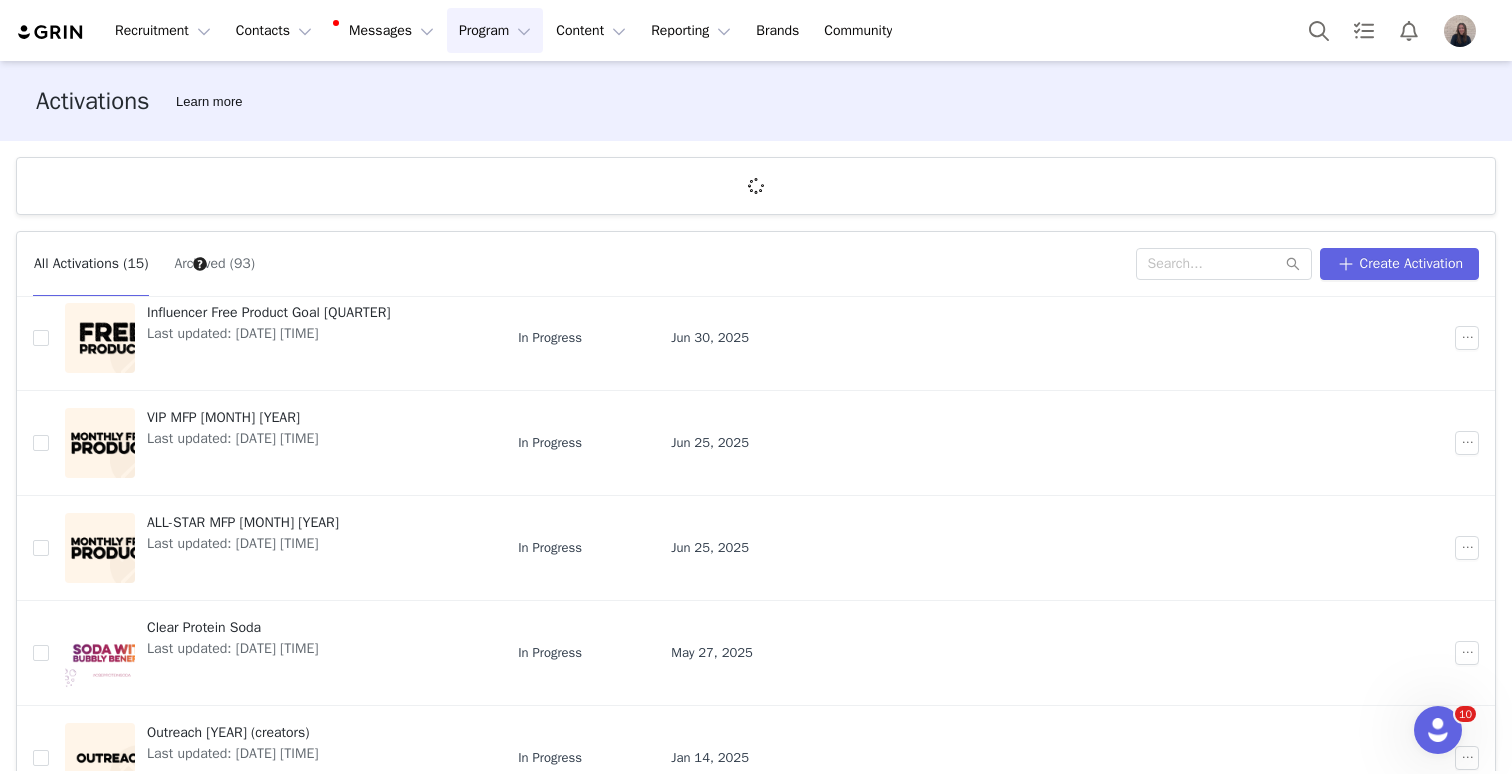 scroll, scrollTop: 624, scrollLeft: 0, axis: vertical 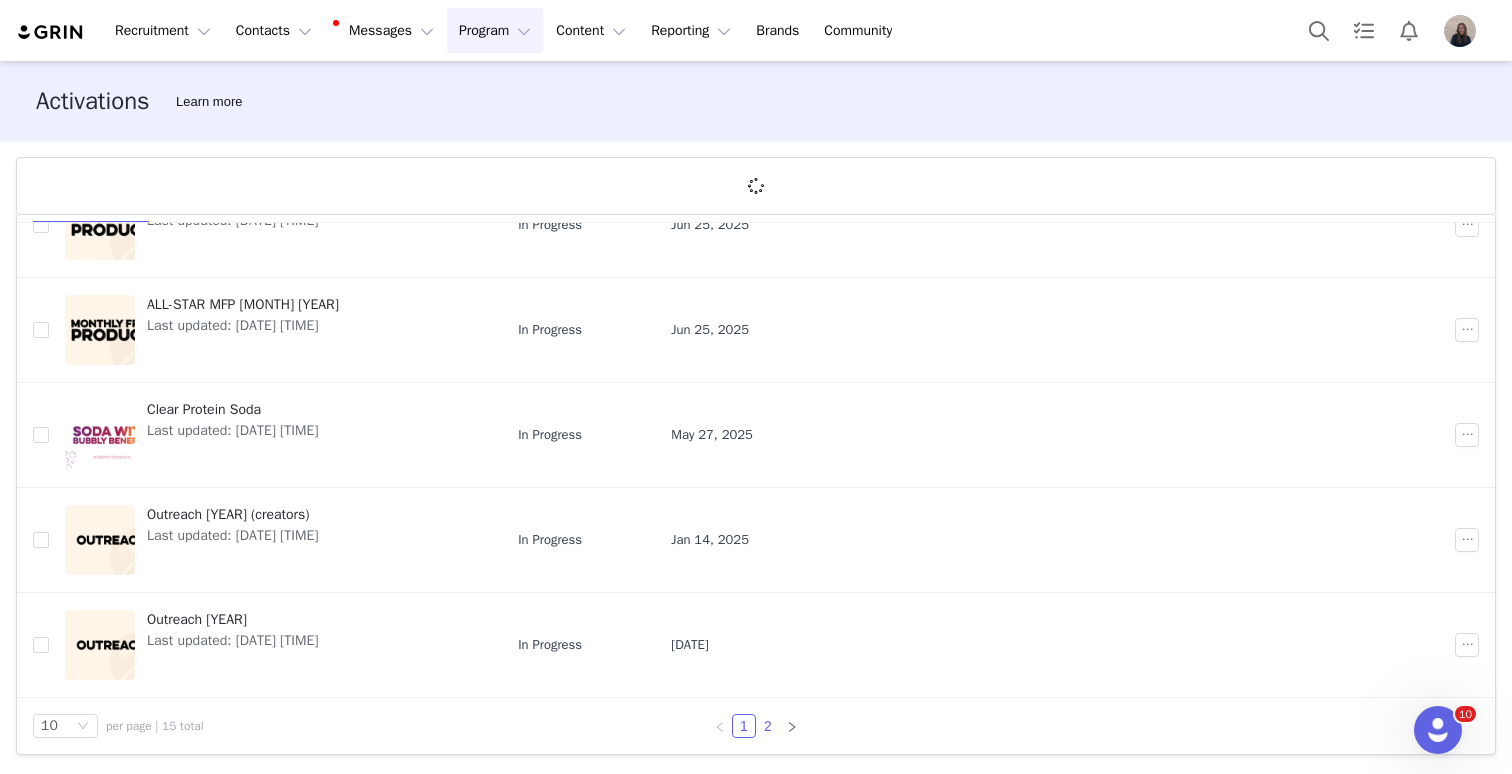 click on "2" at bounding box center (768, 726) 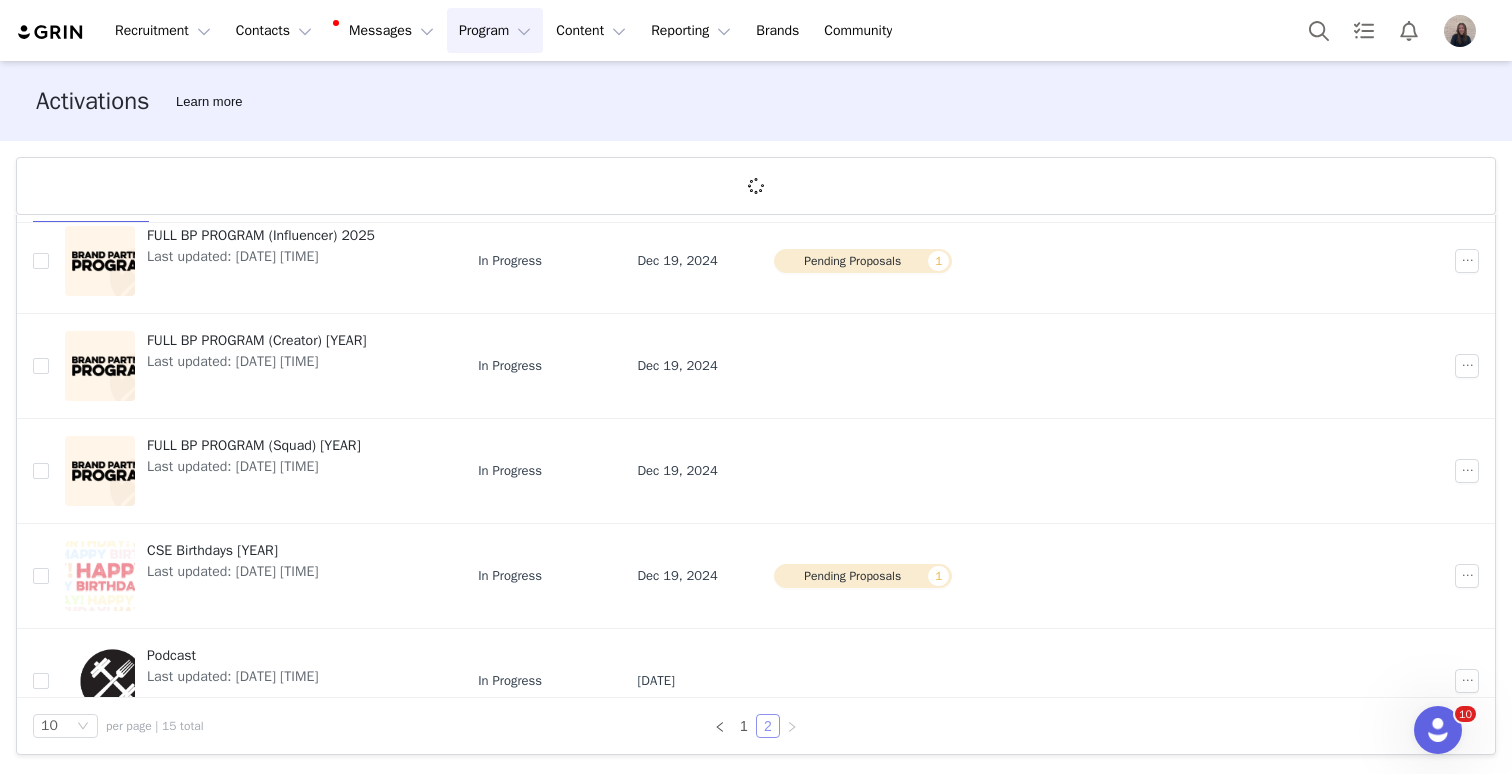 scroll, scrollTop: 99, scrollLeft: 0, axis: vertical 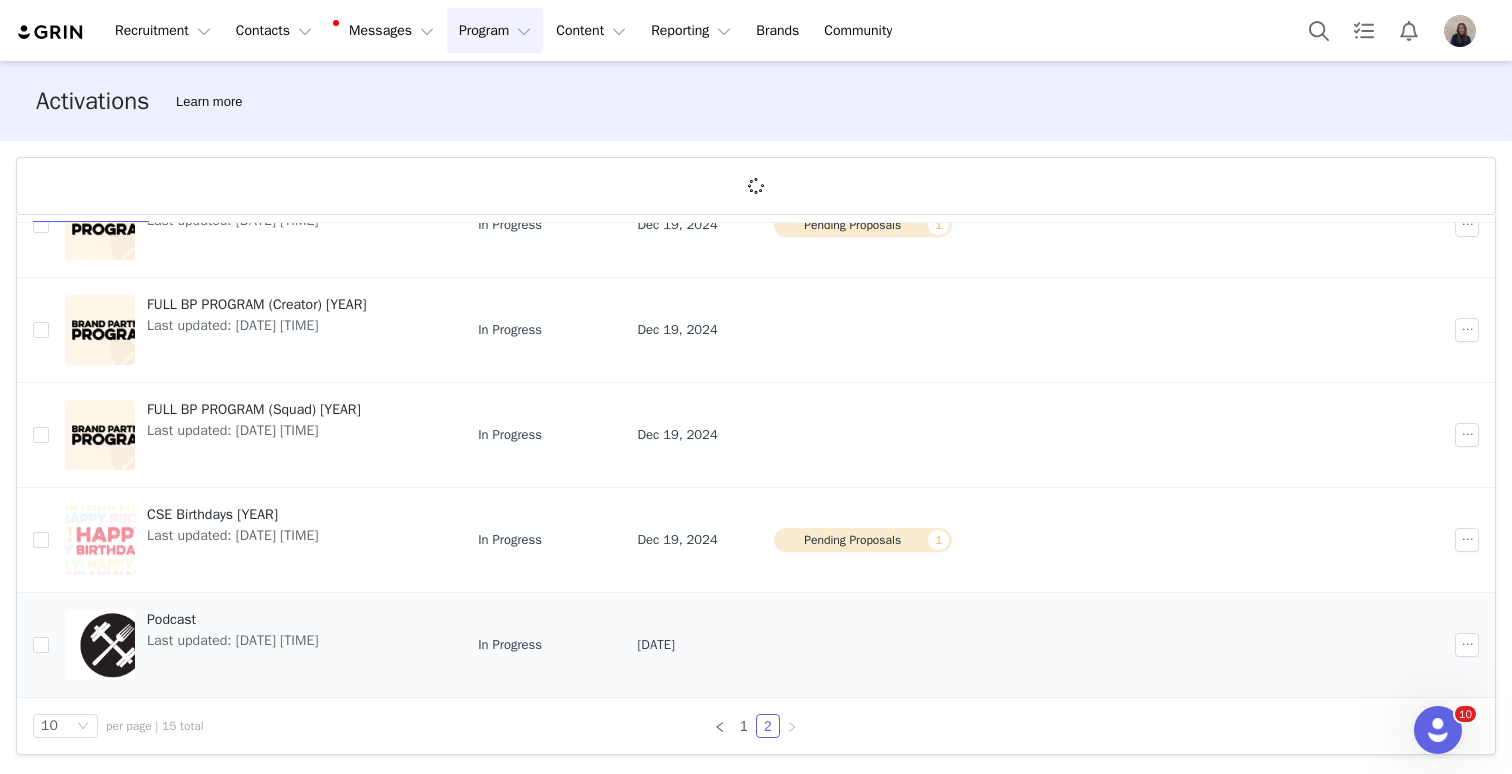 click on "Podcast" at bounding box center (232, 619) 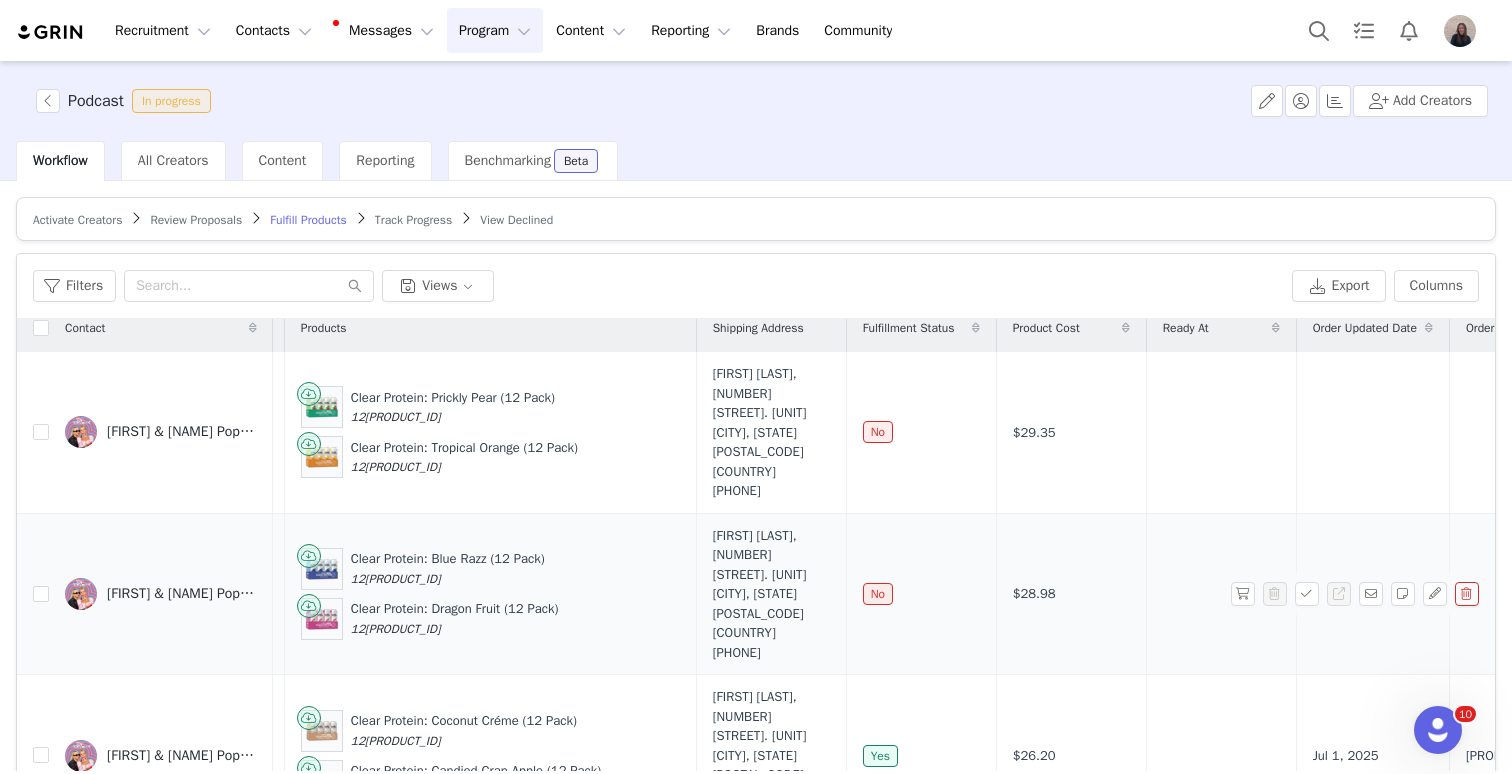scroll, scrollTop: 15, scrollLeft: 148, axis: both 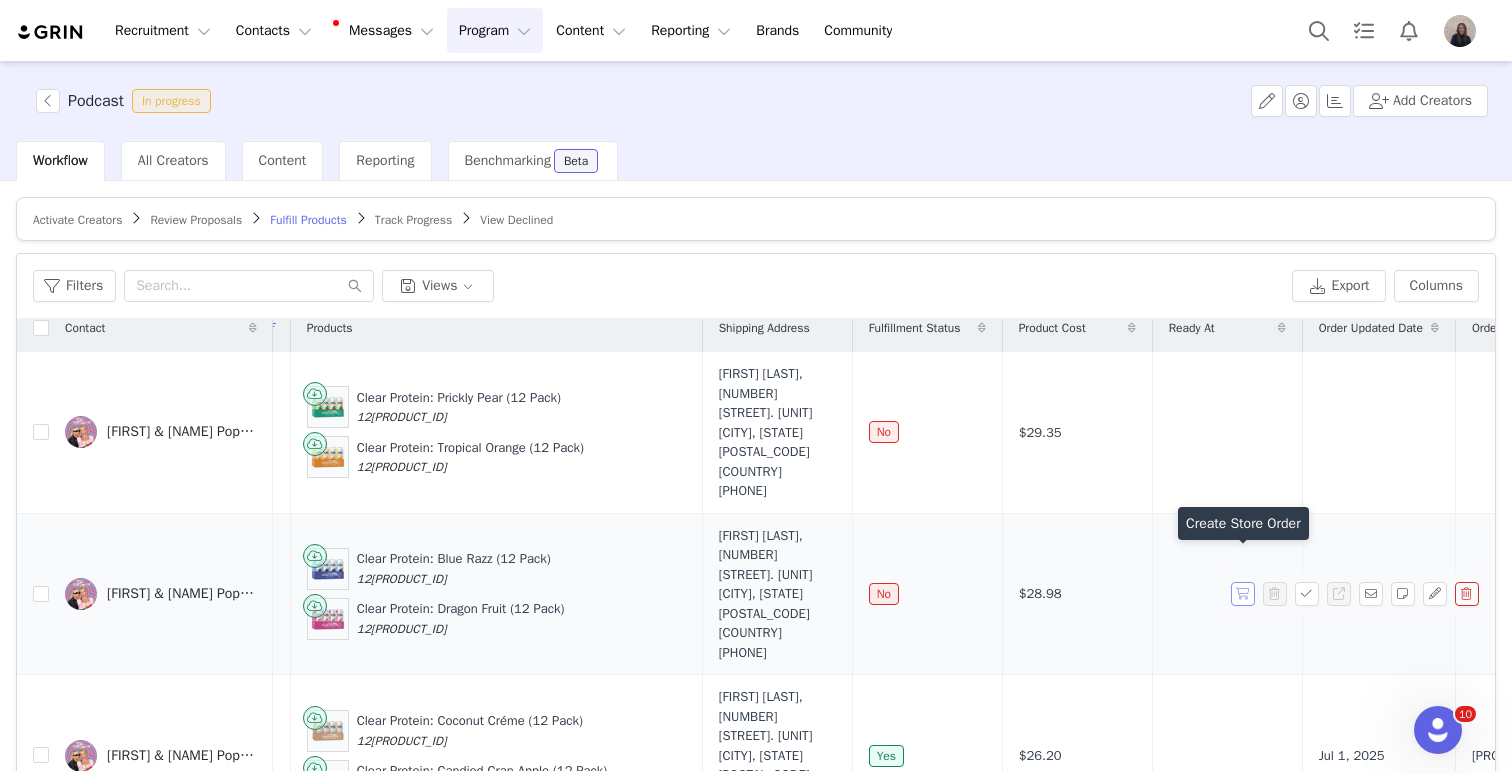 click at bounding box center [1243, 594] 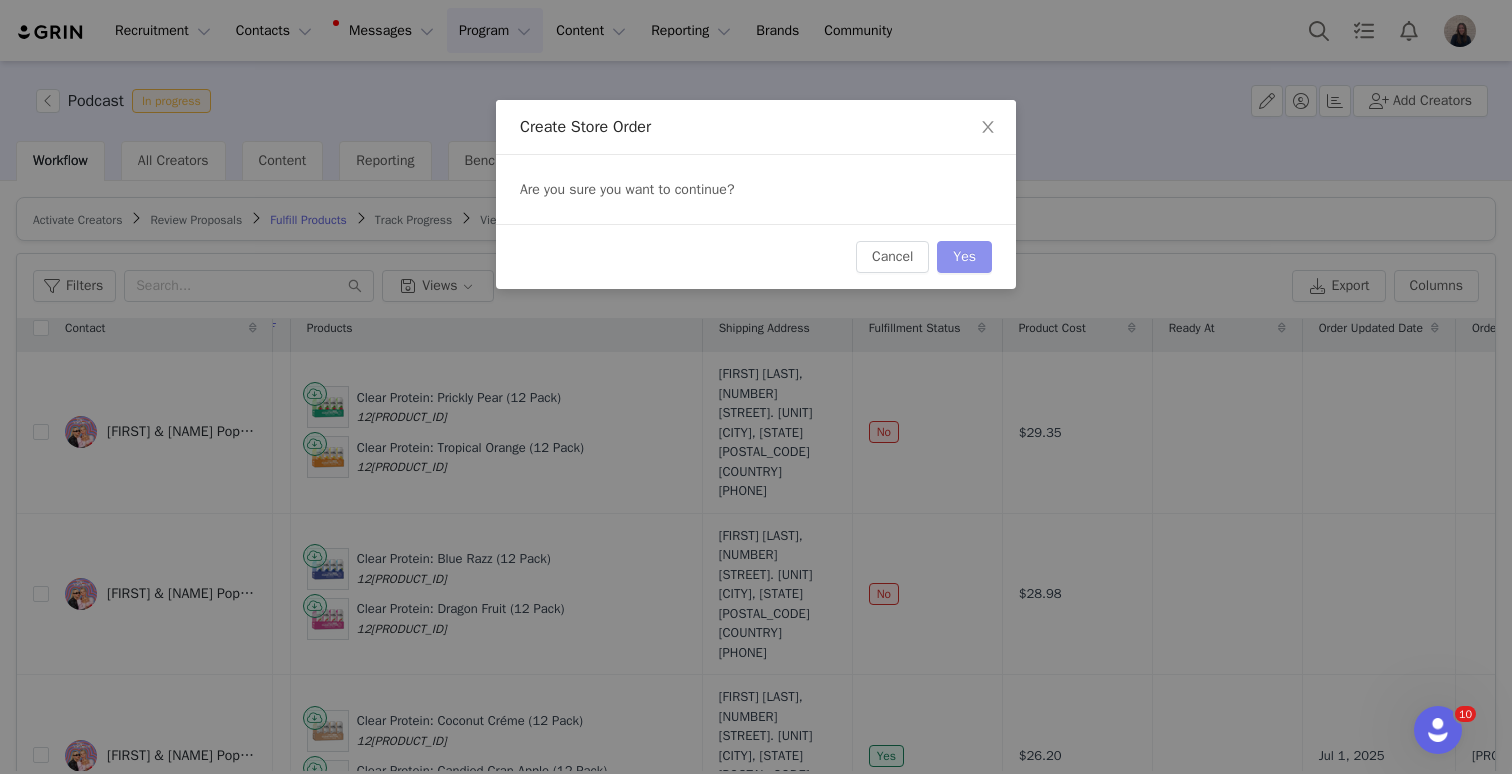click on "Yes" at bounding box center (964, 257) 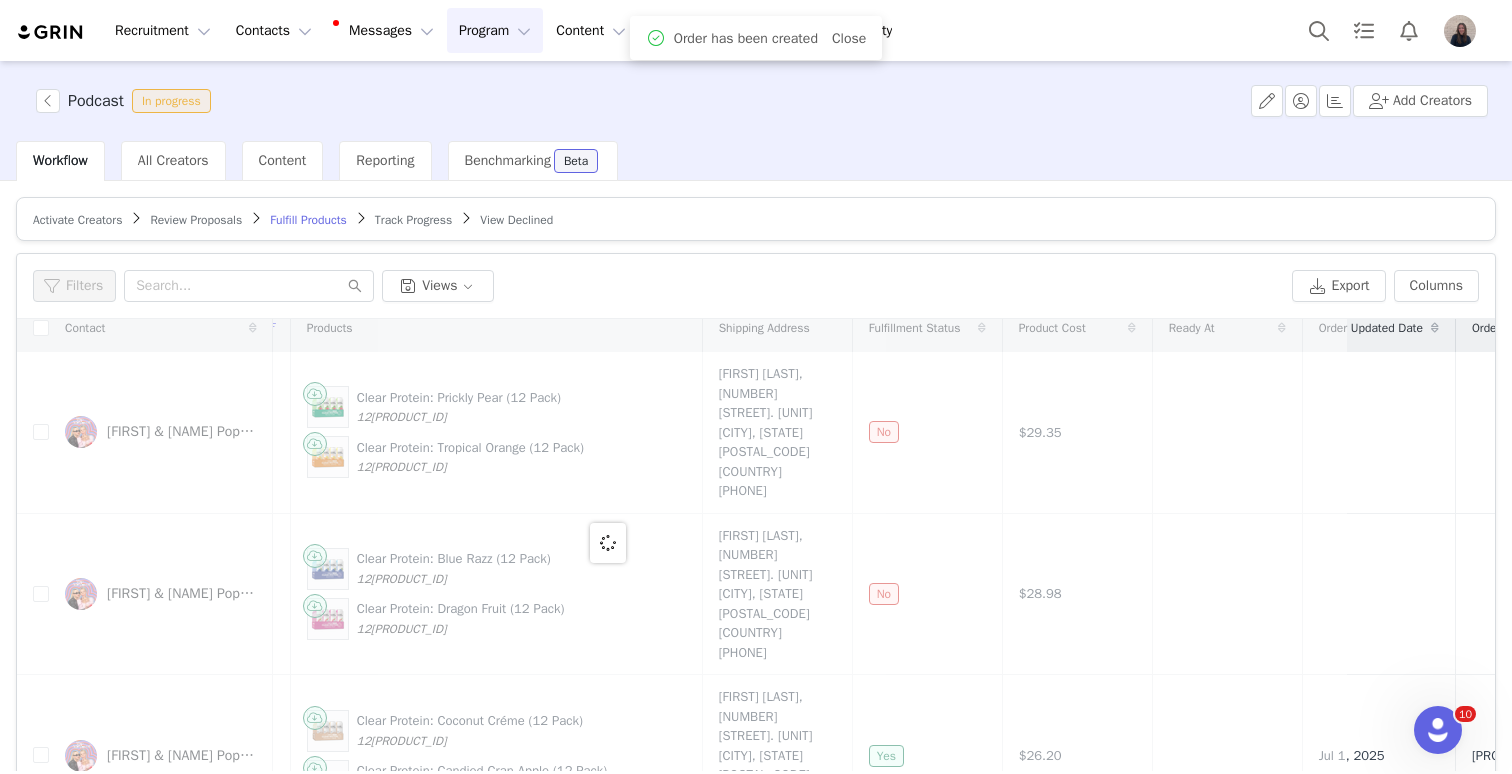 scroll, scrollTop: 0, scrollLeft: 0, axis: both 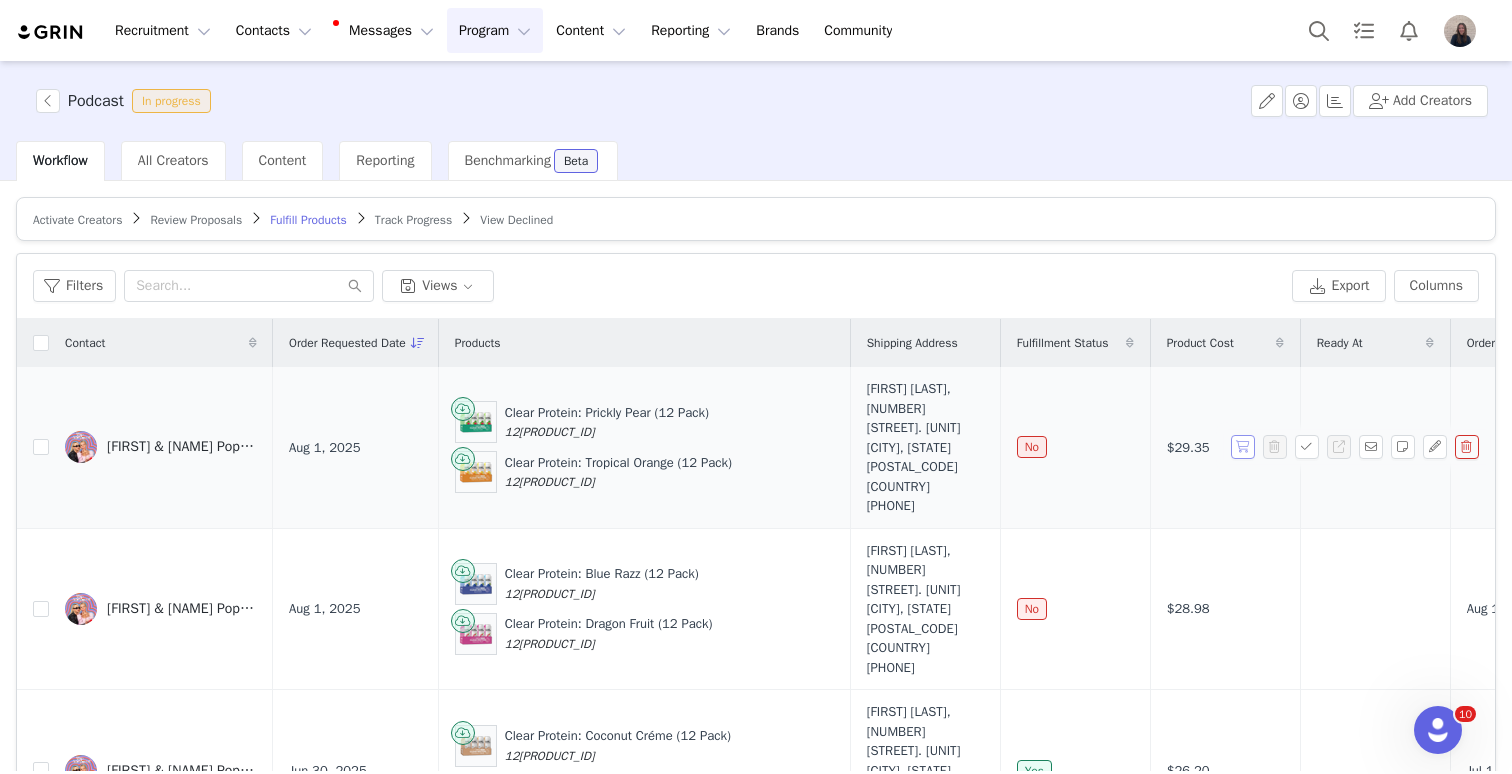 click at bounding box center (1243, 447) 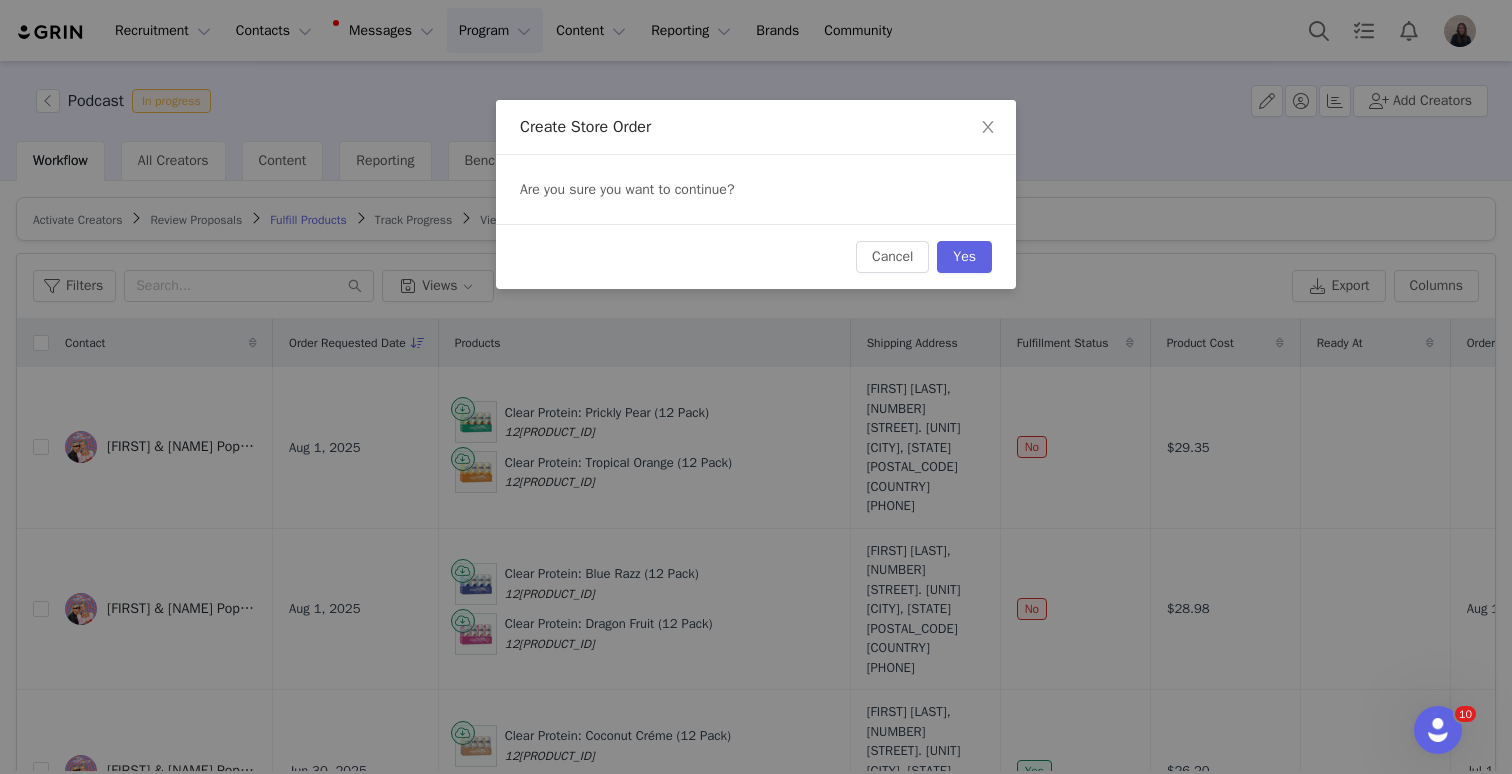 click on "Cancel Yes" at bounding box center (756, 256) 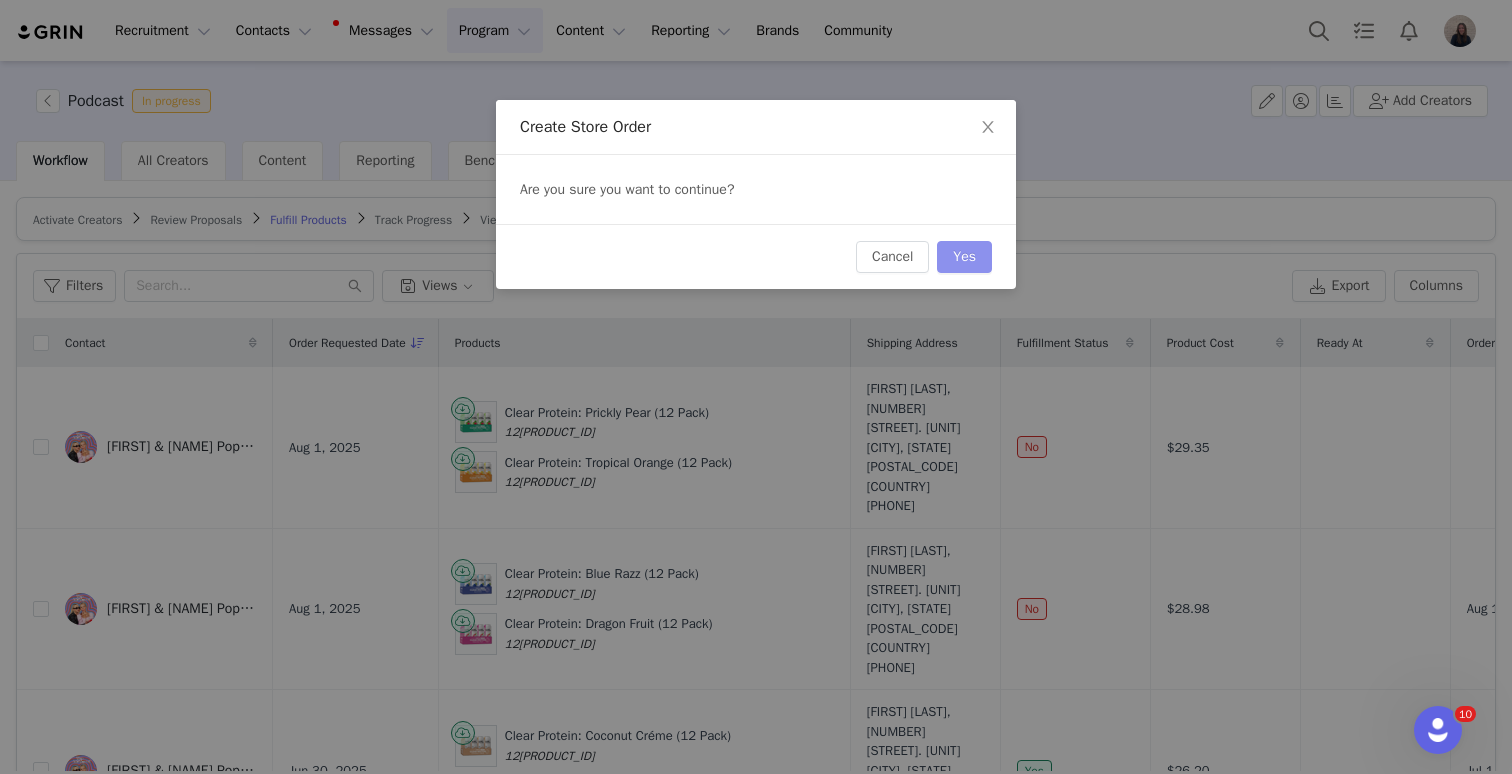 click on "Yes" at bounding box center [964, 257] 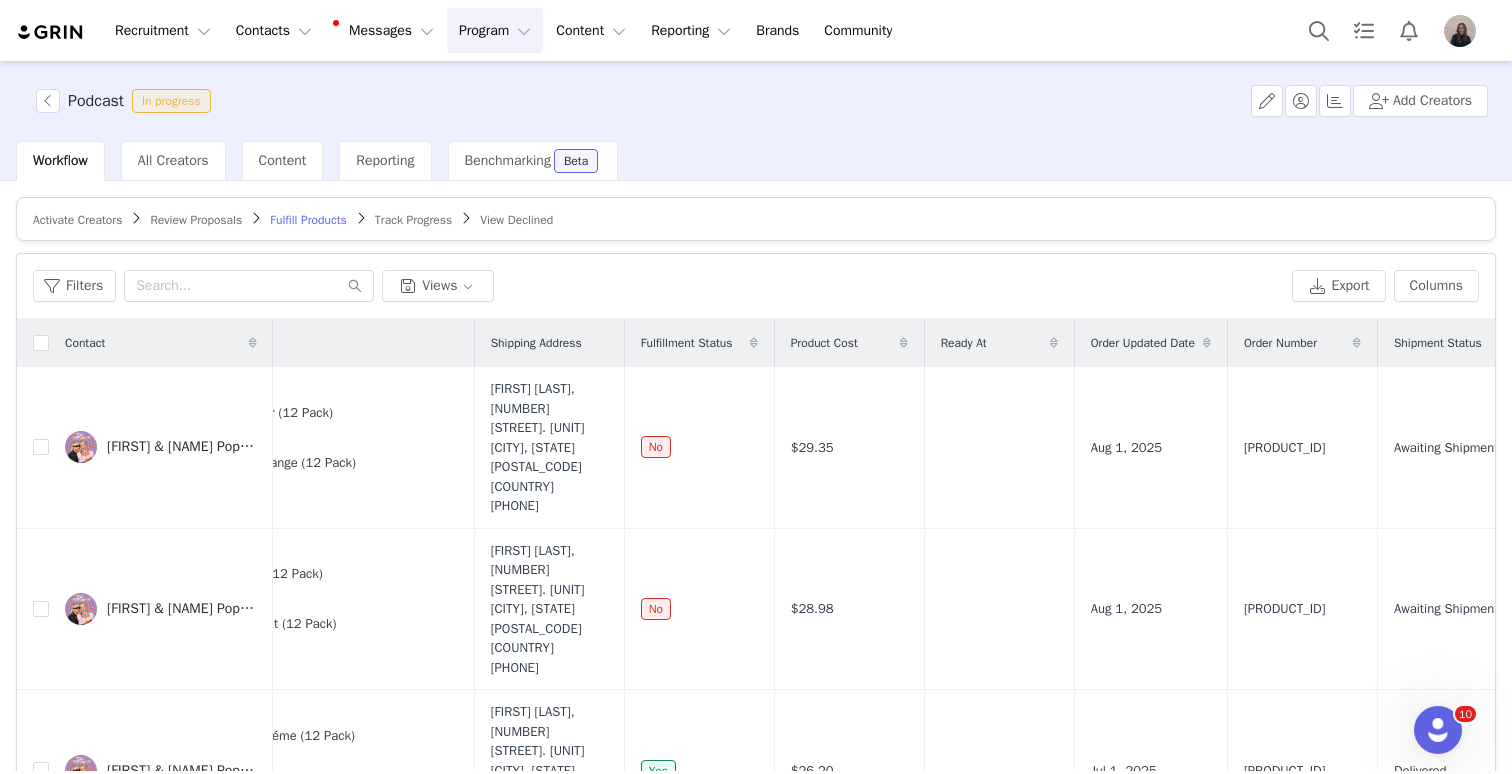 scroll, scrollTop: 0, scrollLeft: 348, axis: horizontal 